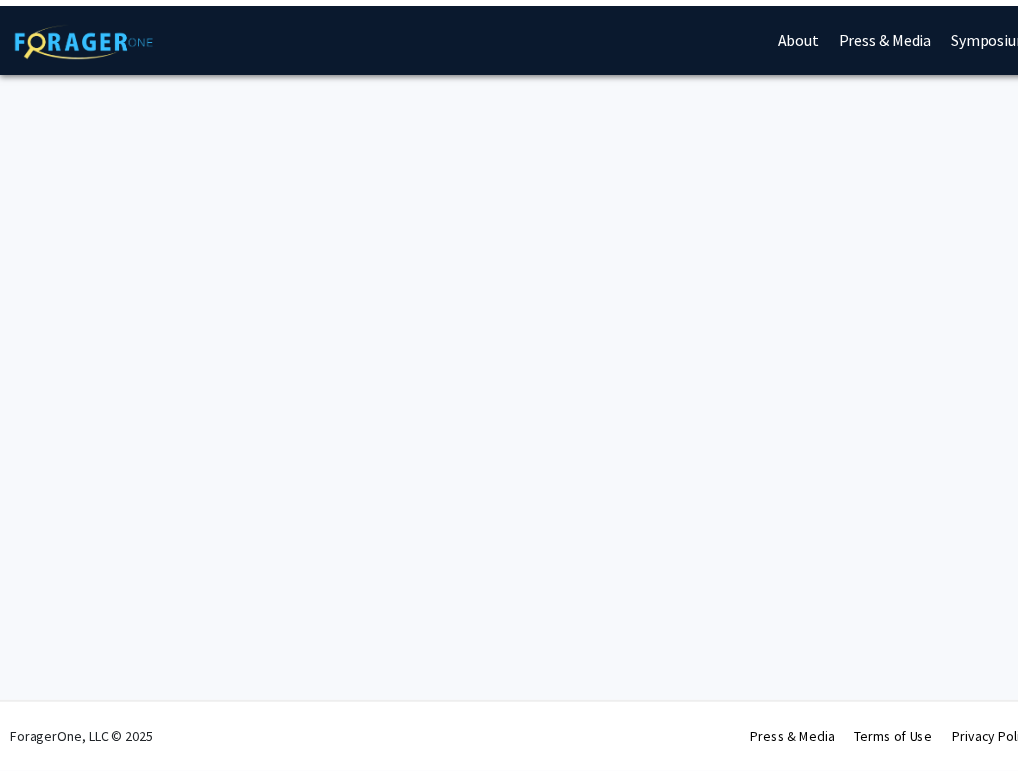 scroll, scrollTop: 0, scrollLeft: 0, axis: both 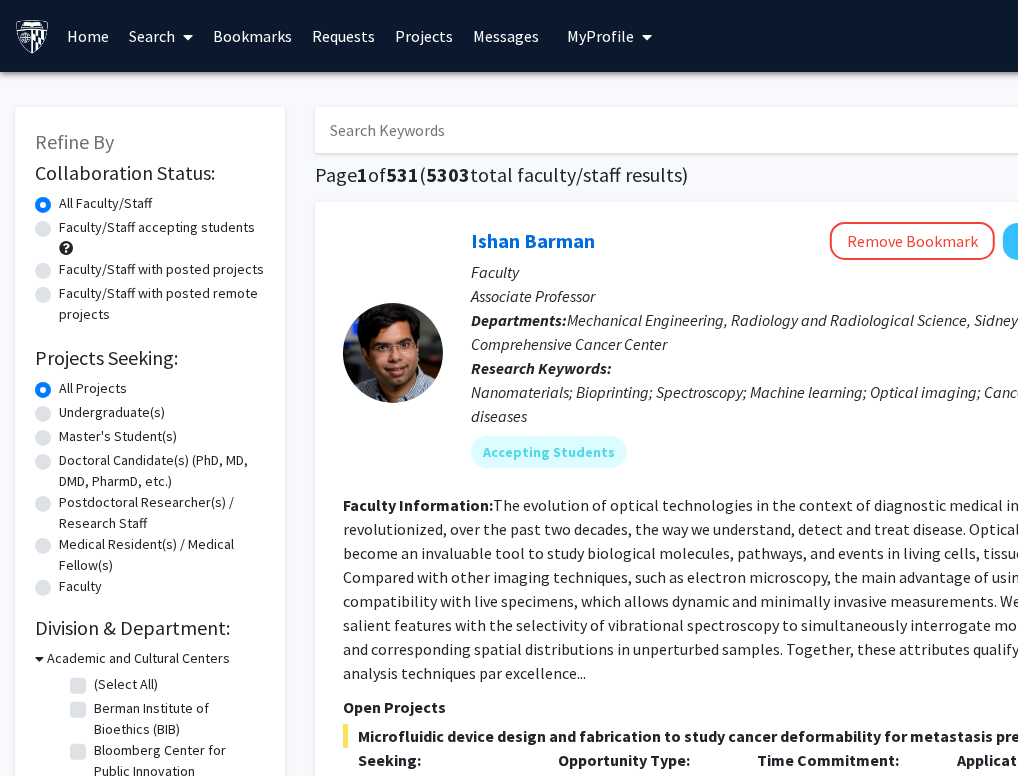 click on "Faculty/Staff accepting students" 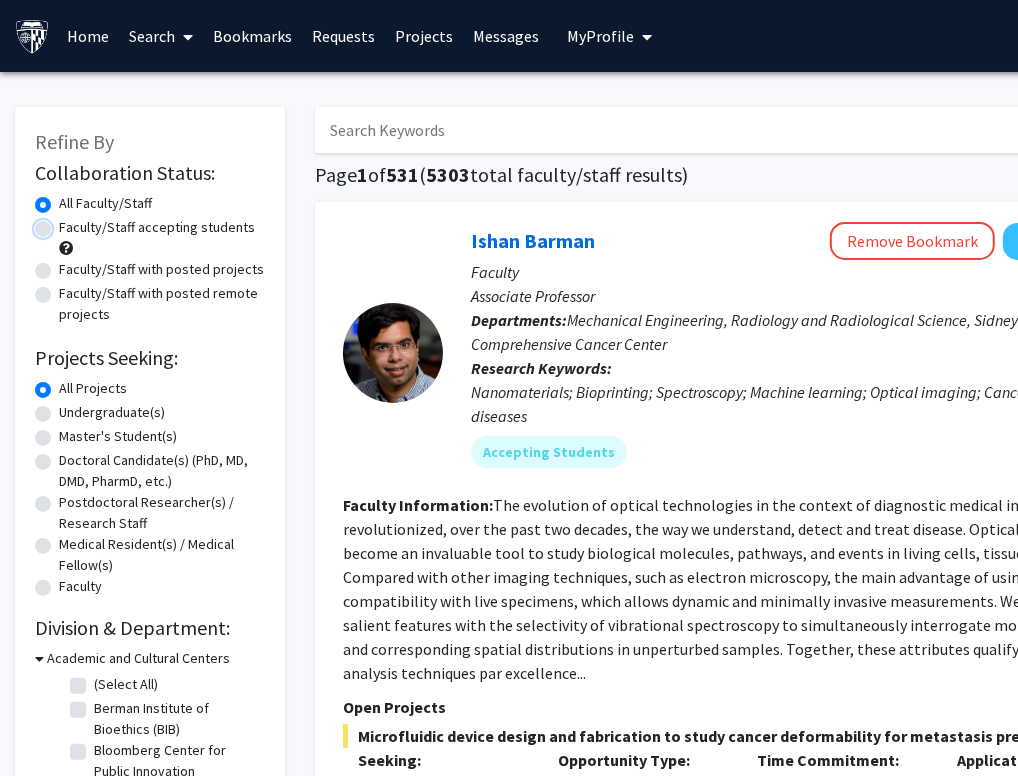 click on "Faculty/Staff accepting students" at bounding box center [65, 223] 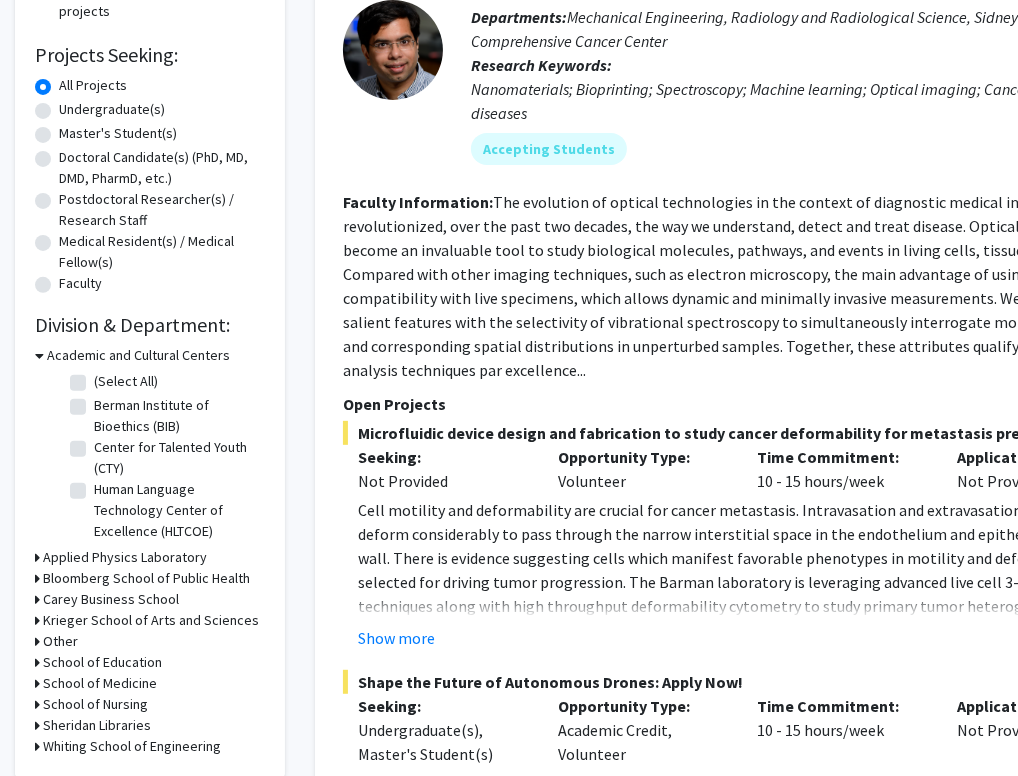 scroll, scrollTop: 400, scrollLeft: 0, axis: vertical 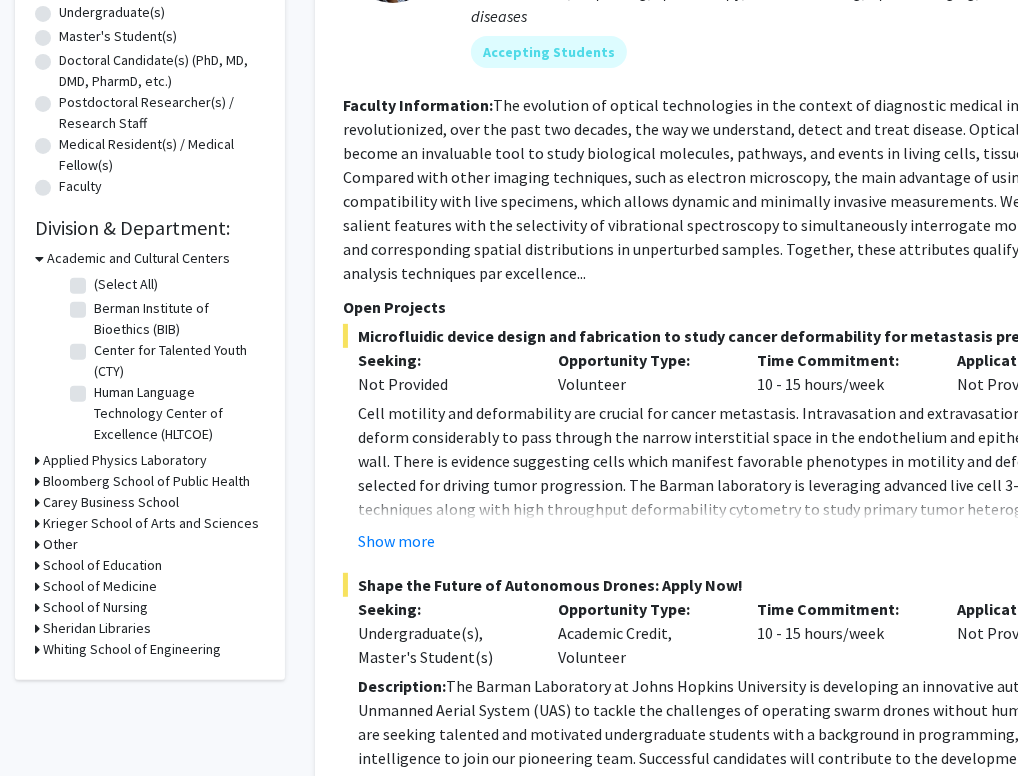 click on "Krieger School of Arts and Sciences" at bounding box center [151, 523] 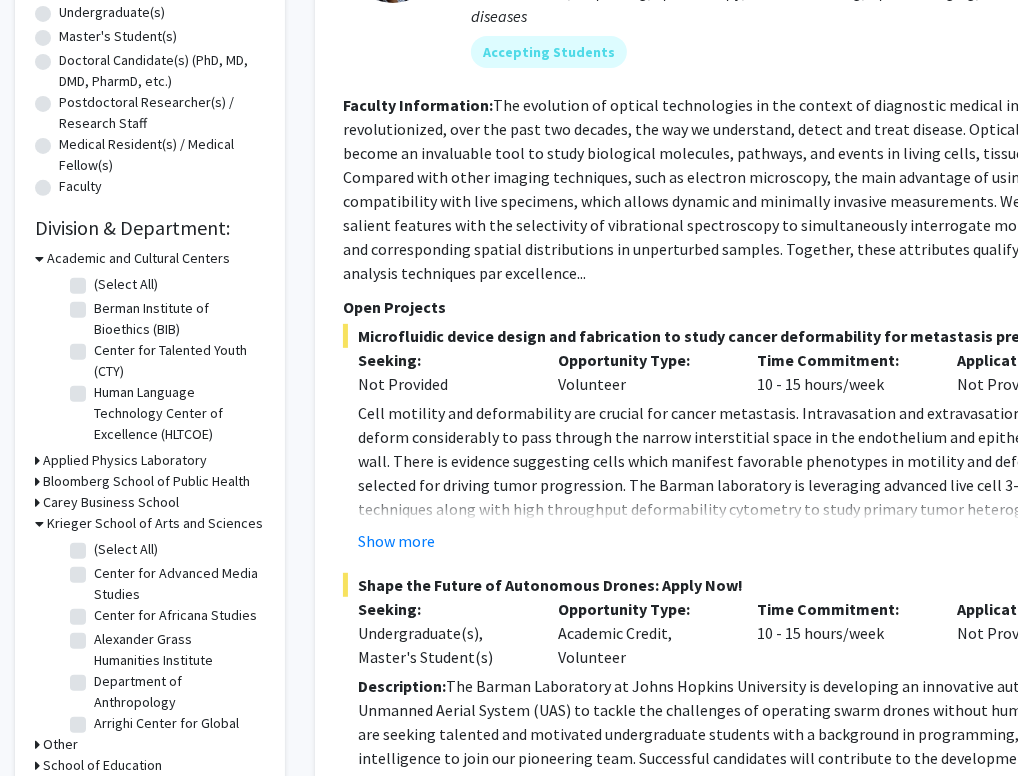 scroll, scrollTop: 500, scrollLeft: 0, axis: vertical 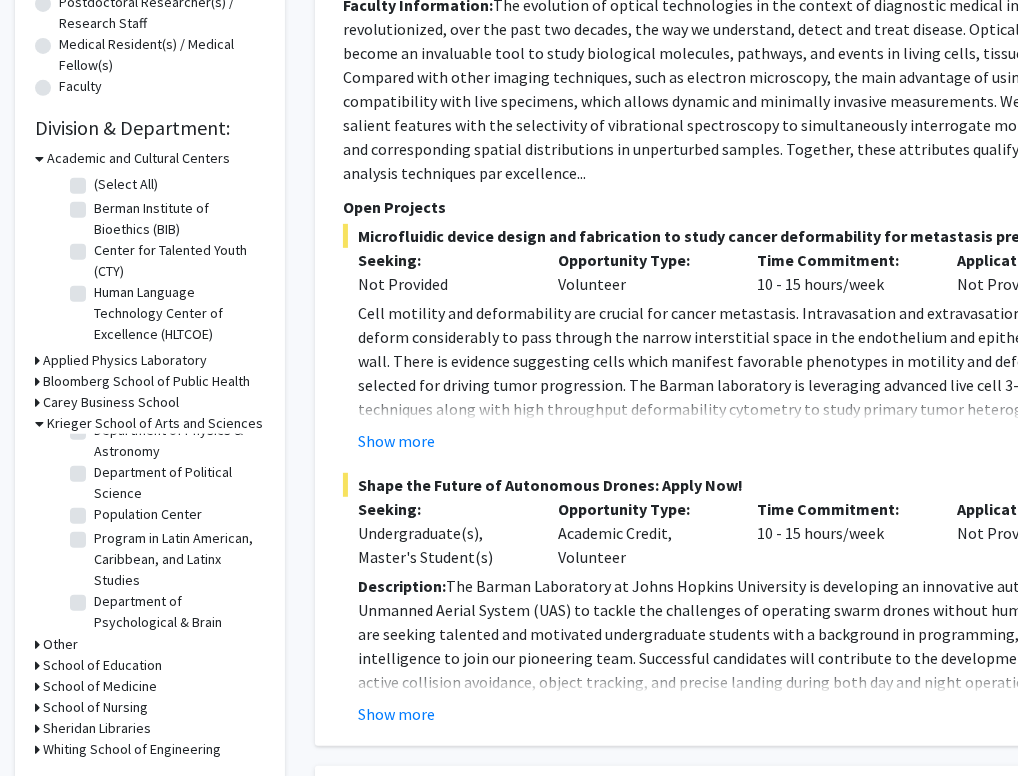 click on "Department of Political Science" 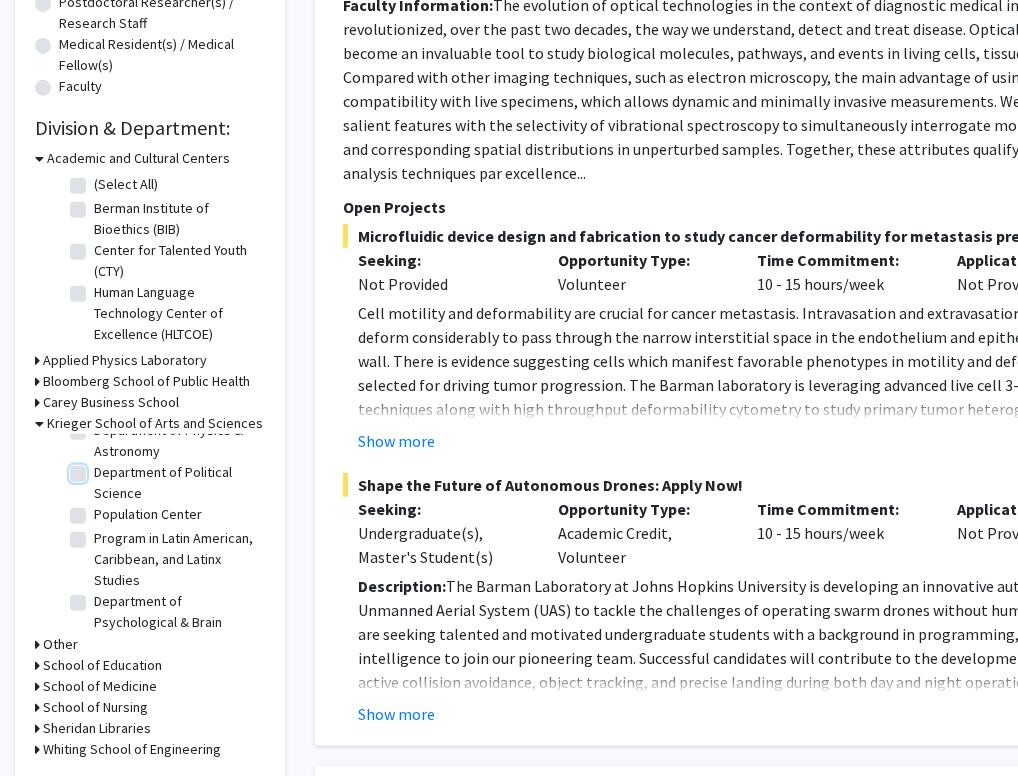 click on "Department of Political Science" at bounding box center [100, 468] 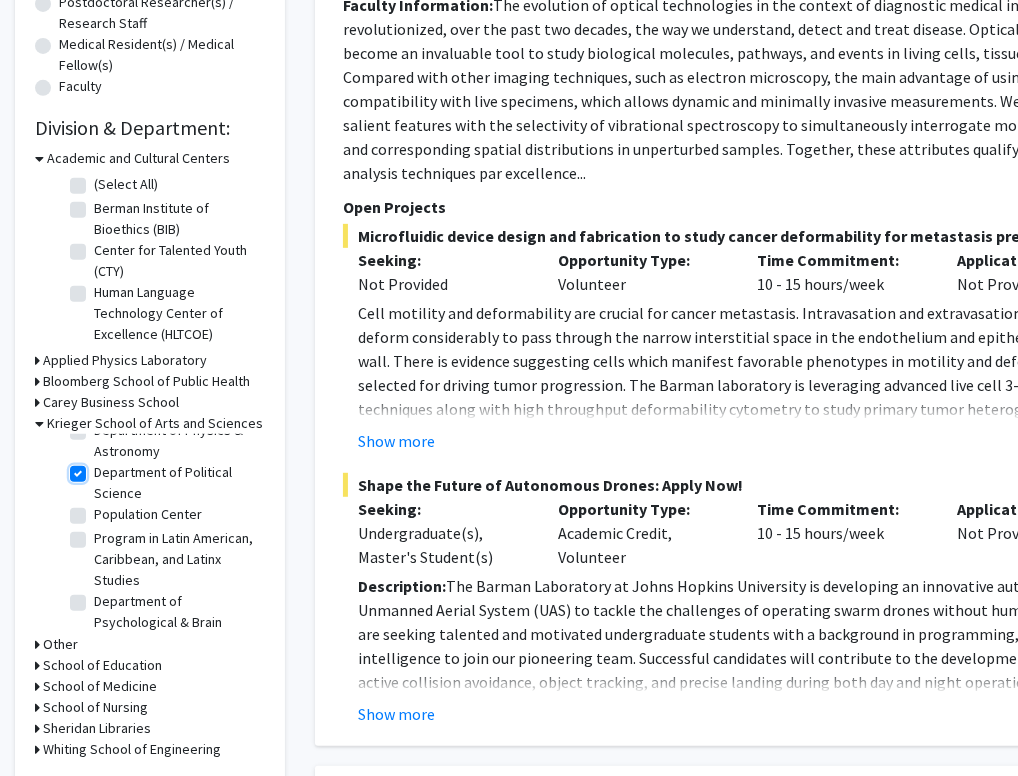 checkbox on "true" 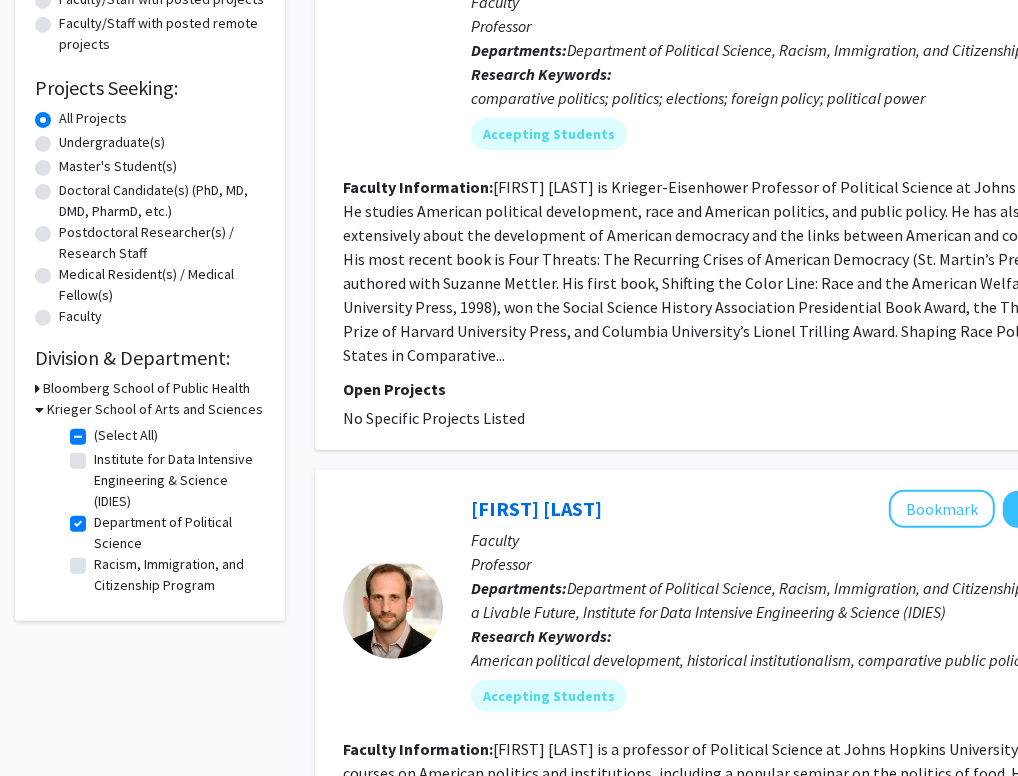 scroll, scrollTop: 178, scrollLeft: 0, axis: vertical 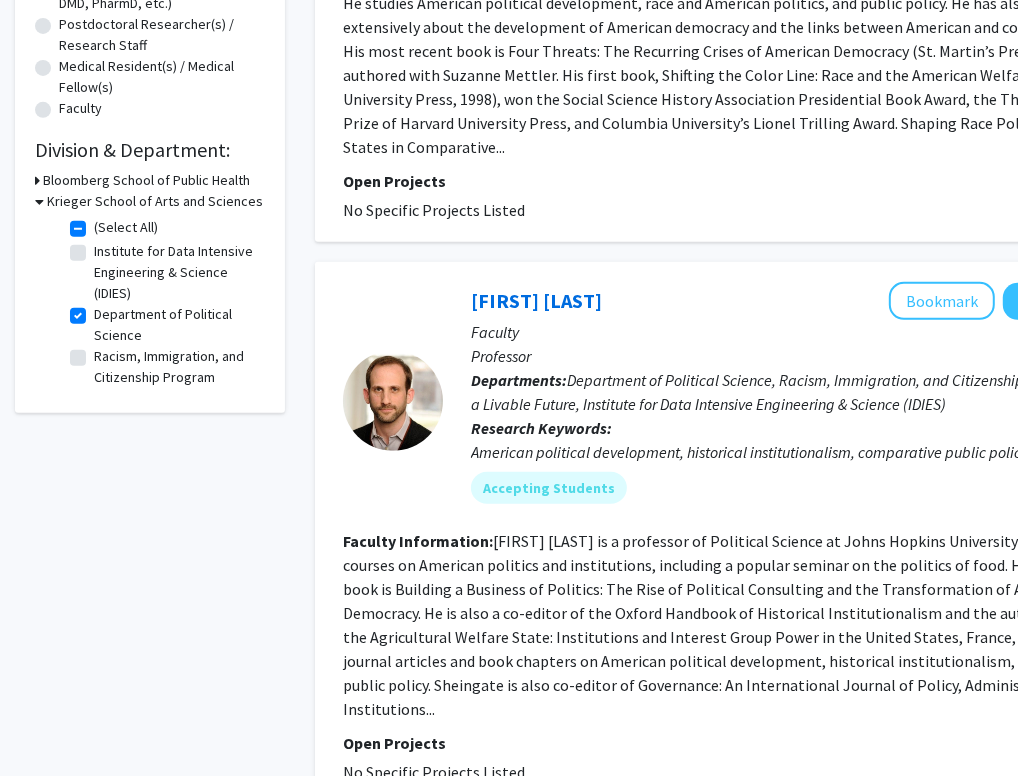 click on "Racism, Immigration, and Citizenship Program" 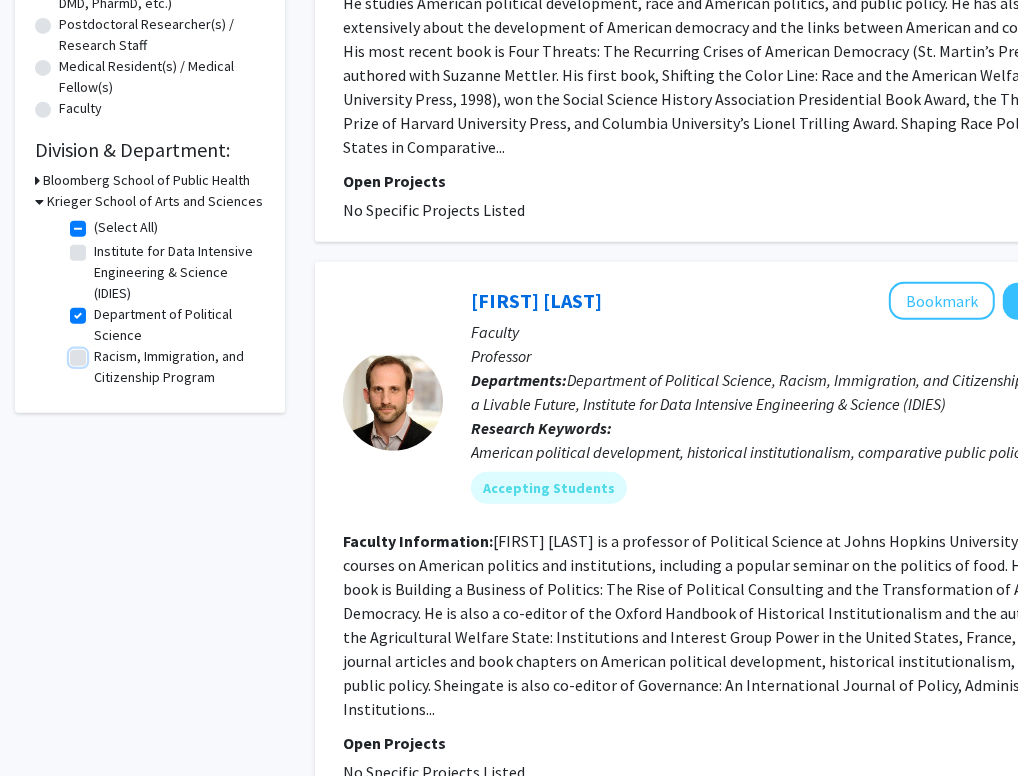 click on "Racism, Immigration, and Citizenship Program" at bounding box center [100, 352] 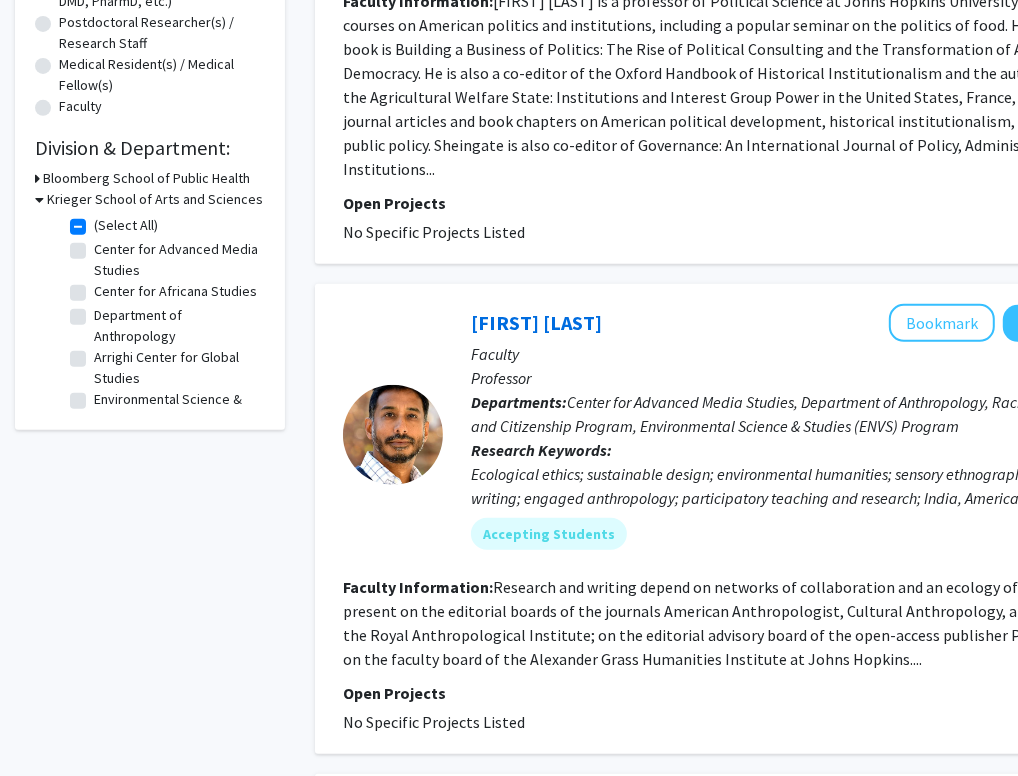 scroll, scrollTop: 500, scrollLeft: 0, axis: vertical 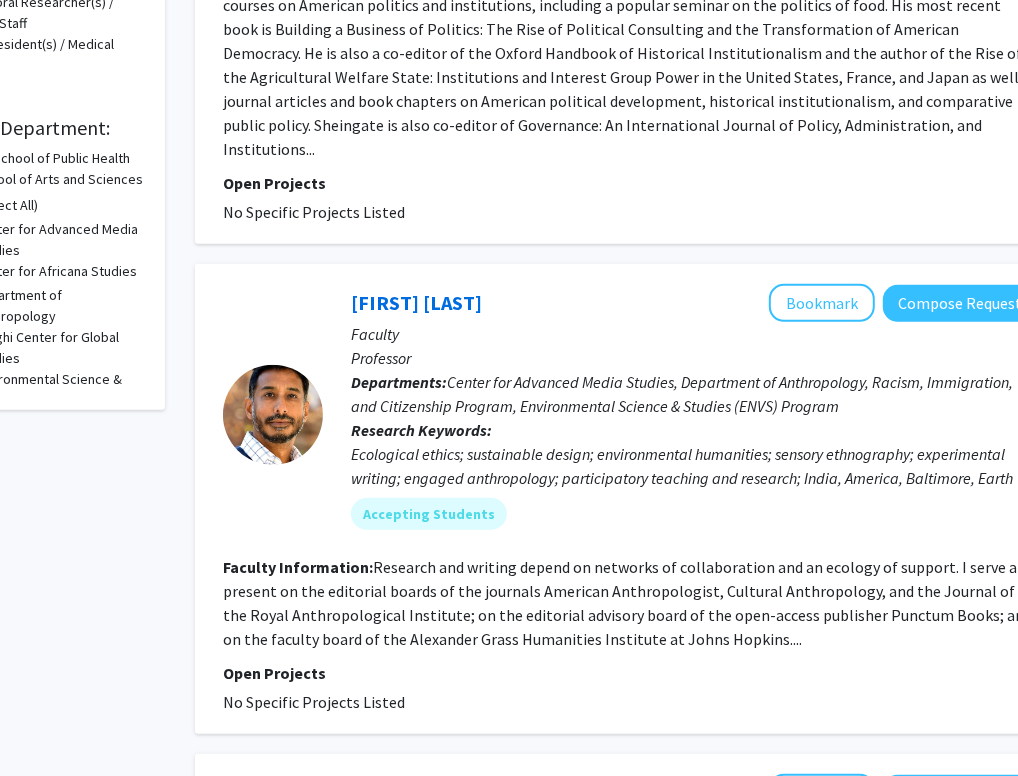 drag, startPoint x: 647, startPoint y: 394, endPoint x: 799, endPoint y: 421, distance: 154.37941 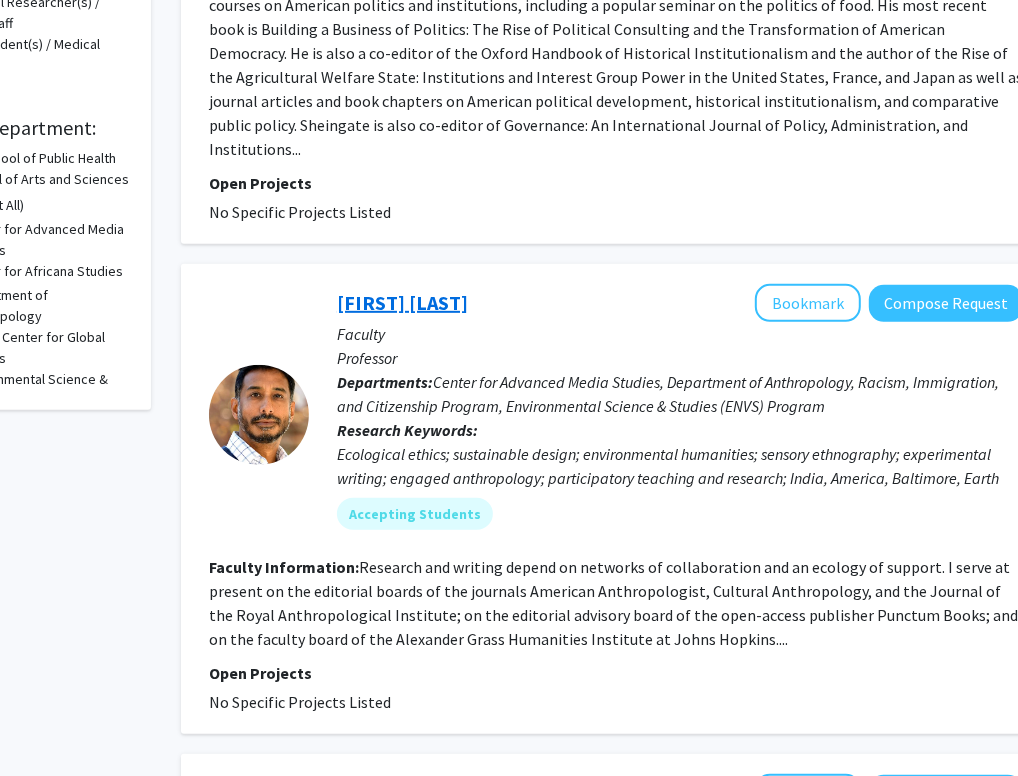 drag, startPoint x: 405, startPoint y: 264, endPoint x: 373, endPoint y: 275, distance: 33.83785 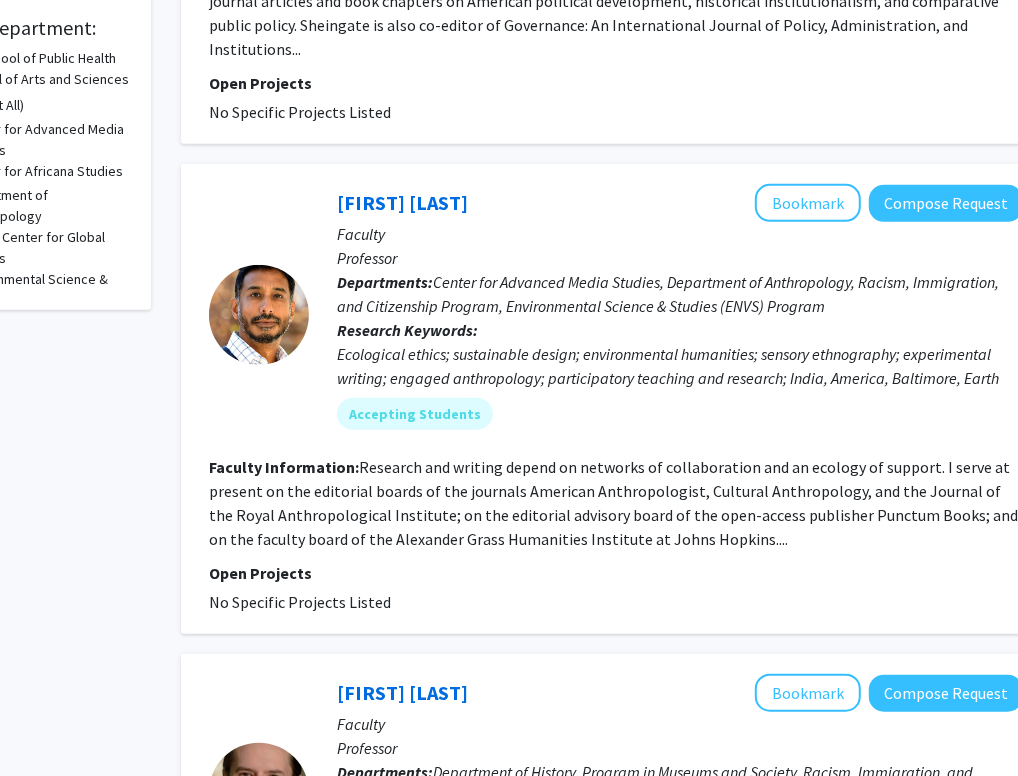 scroll, scrollTop: 1000, scrollLeft: 134, axis: both 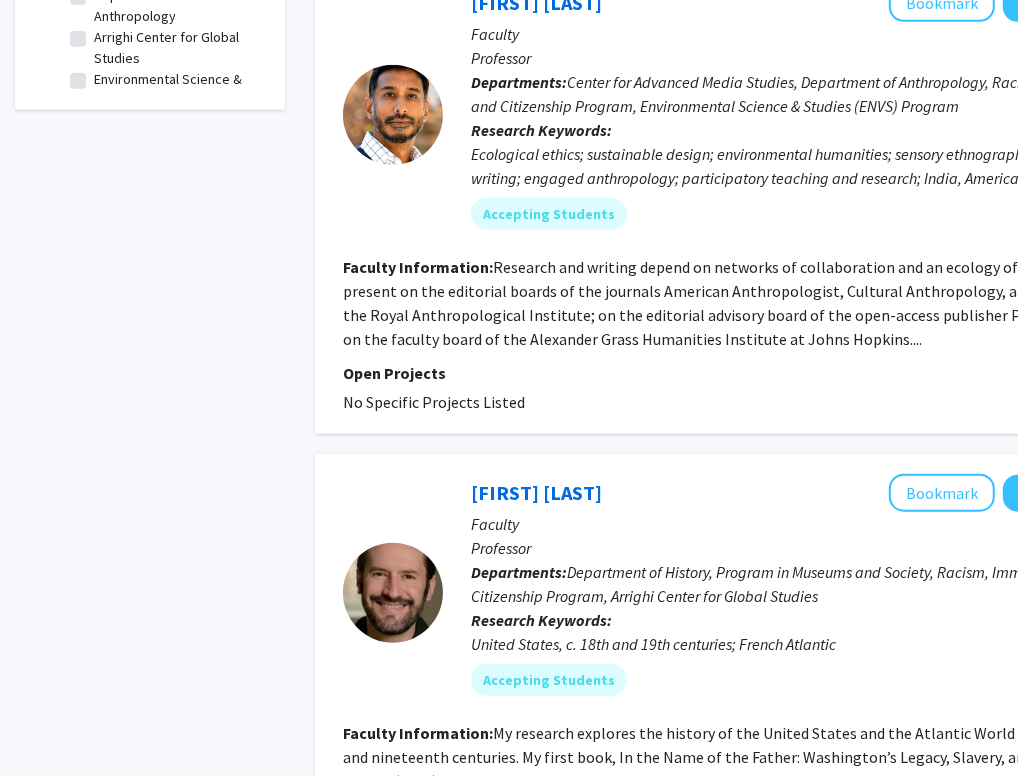 drag, startPoint x: 76, startPoint y: 376, endPoint x: -102, endPoint y: 373, distance: 178.02528 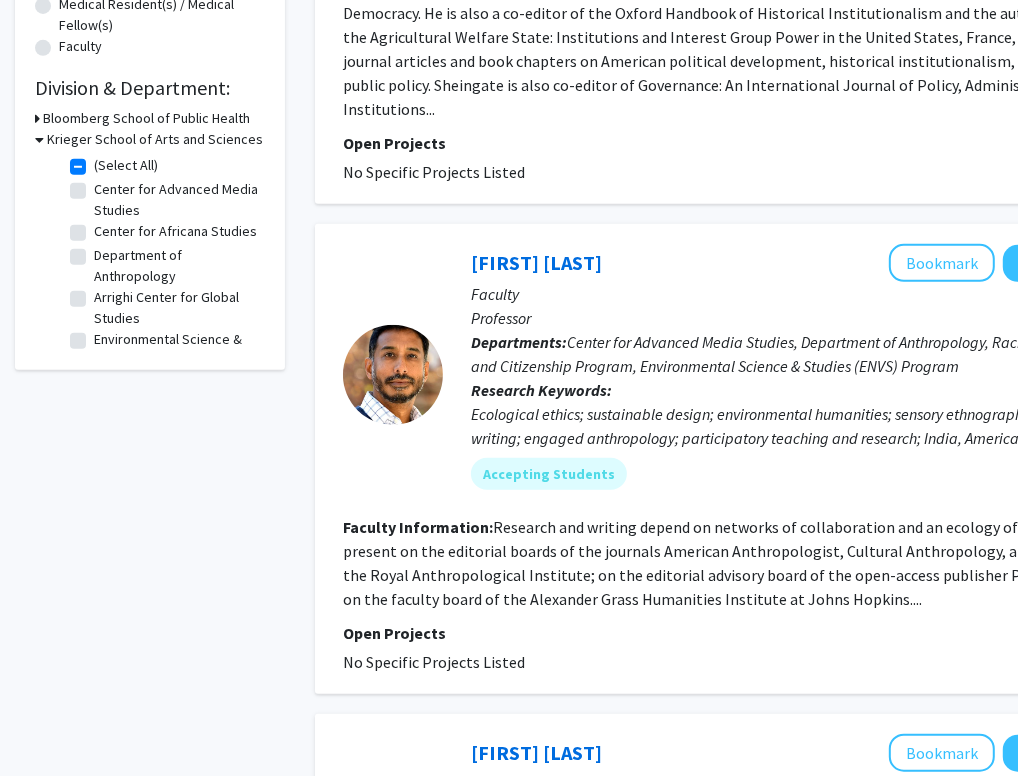 scroll, scrollTop: 400, scrollLeft: 0, axis: vertical 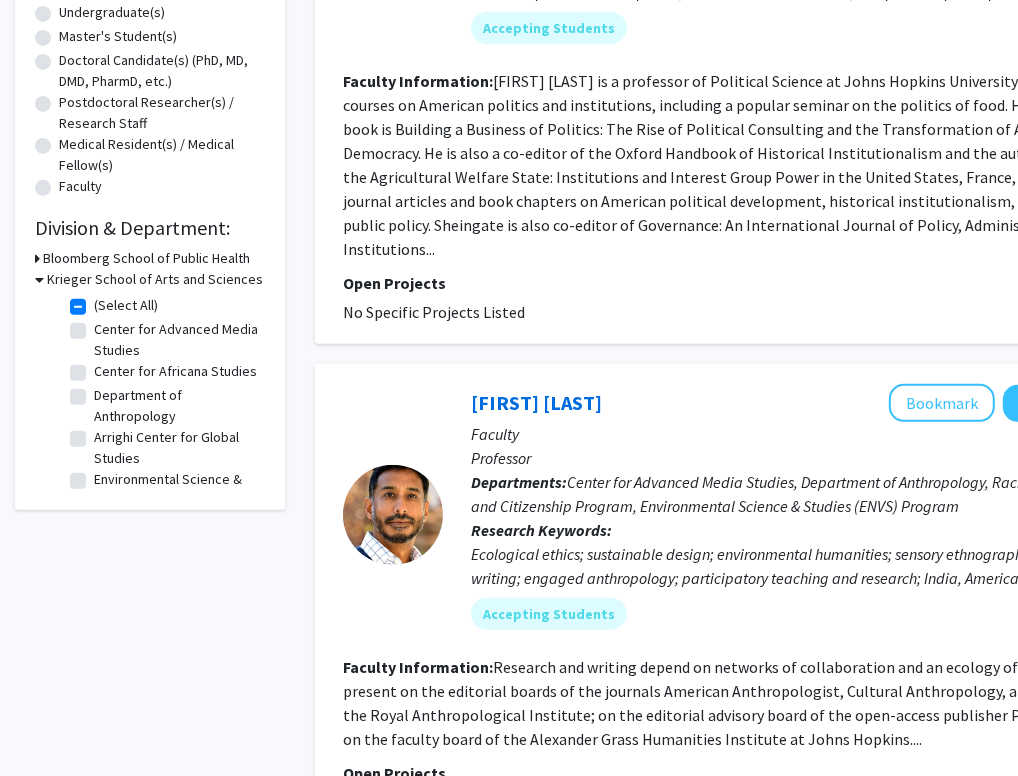click on "(Select All)" 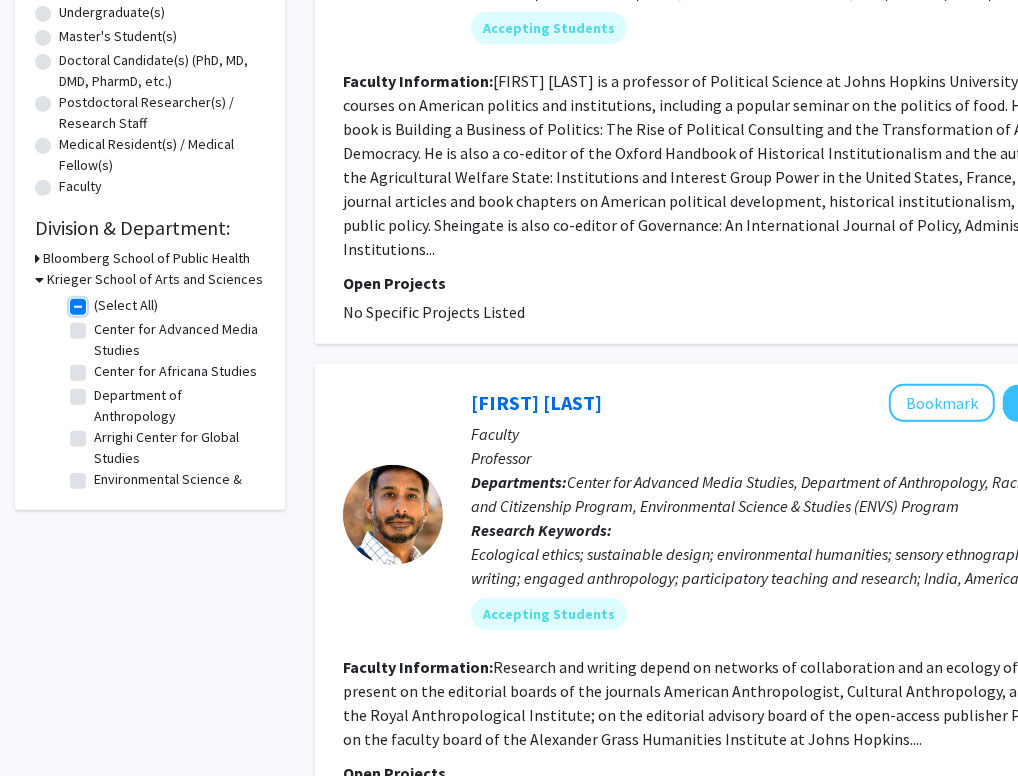 click on "(Select All)" at bounding box center (100, 301) 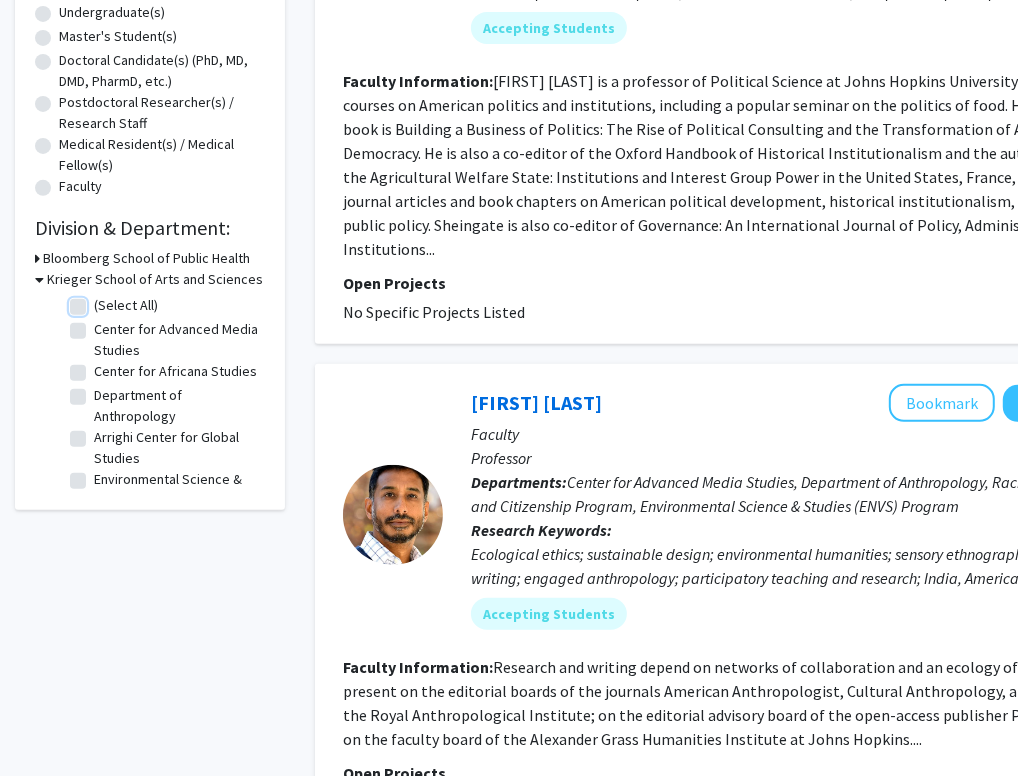 checkbox on "false" 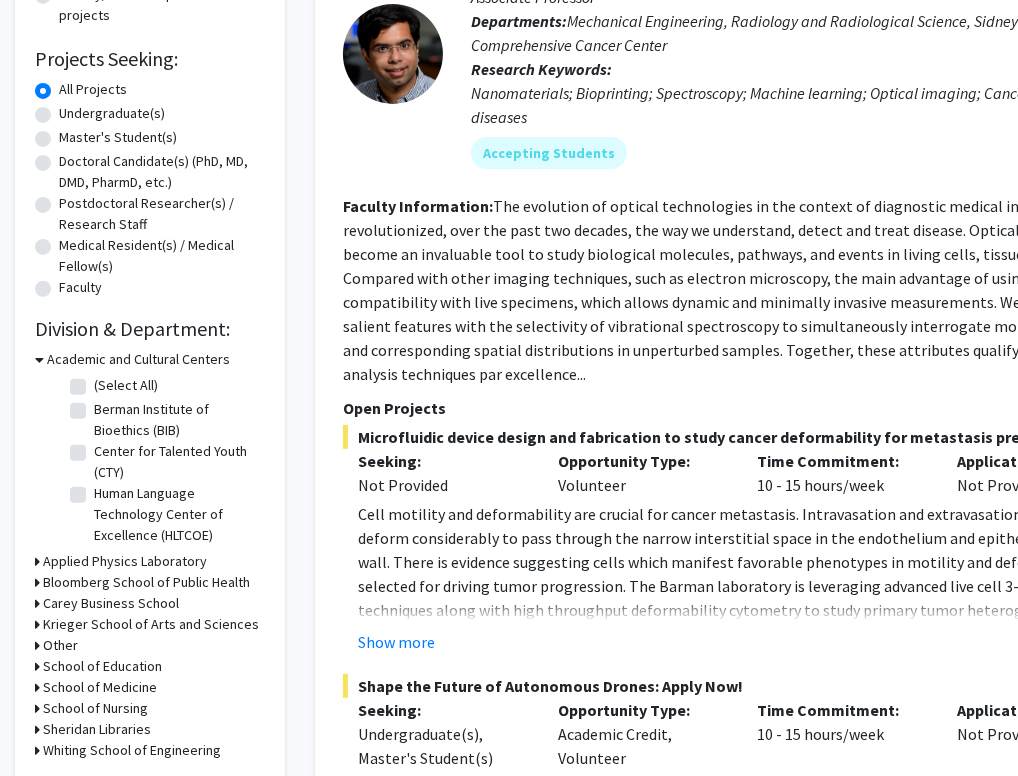 scroll, scrollTop: 400, scrollLeft: 0, axis: vertical 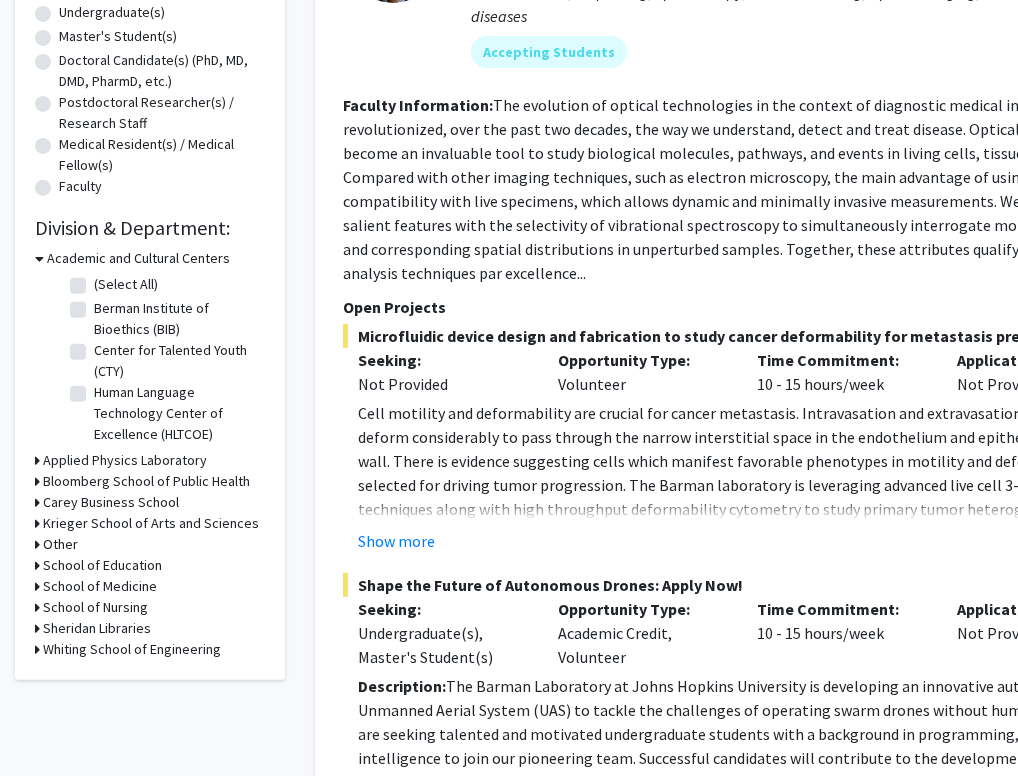 click on "Krieger School of Arts and Sciences" at bounding box center [151, 523] 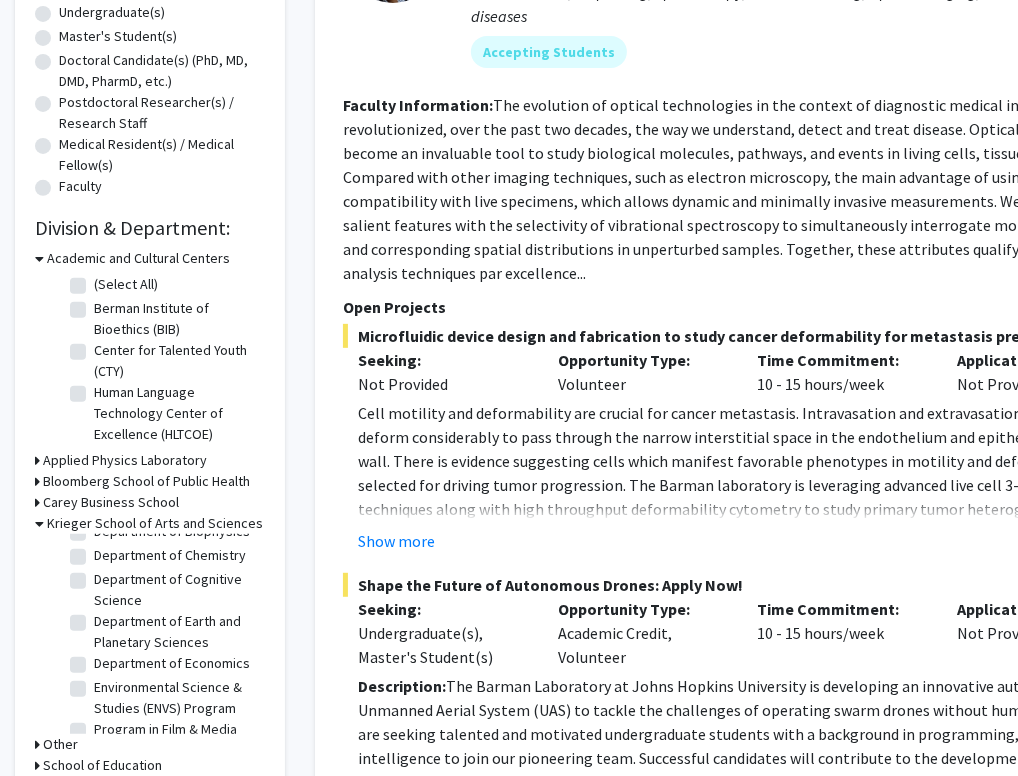 scroll, scrollTop: 400, scrollLeft: 0, axis: vertical 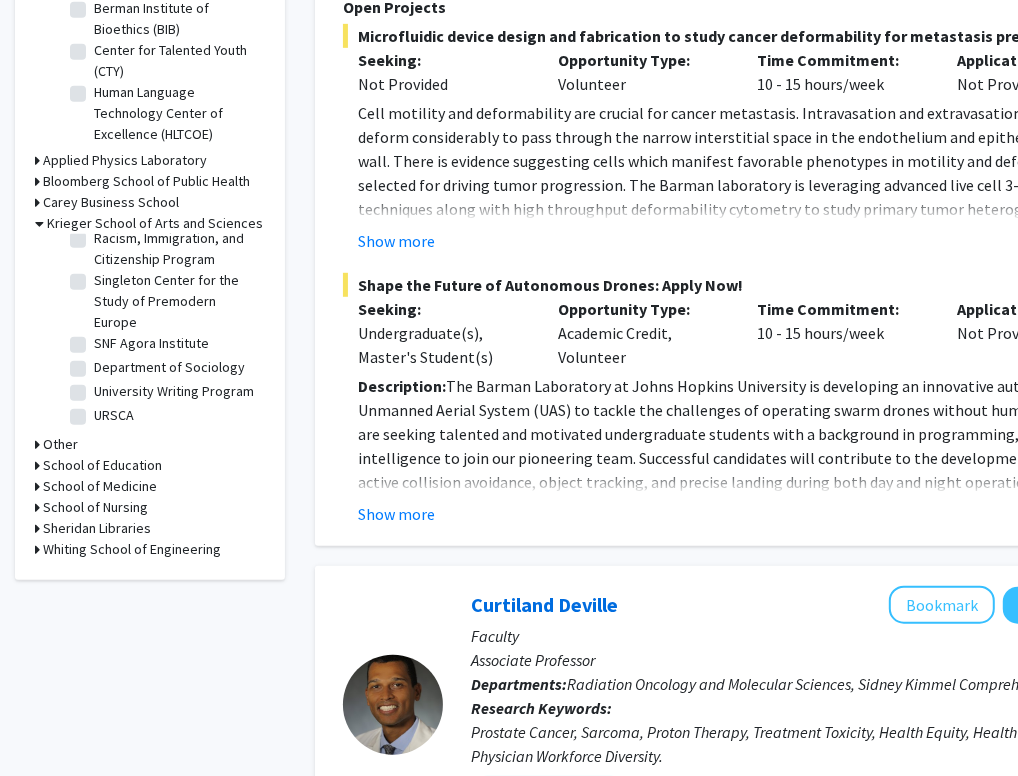 click on "Racism, Immigration, and Citizenship Program" 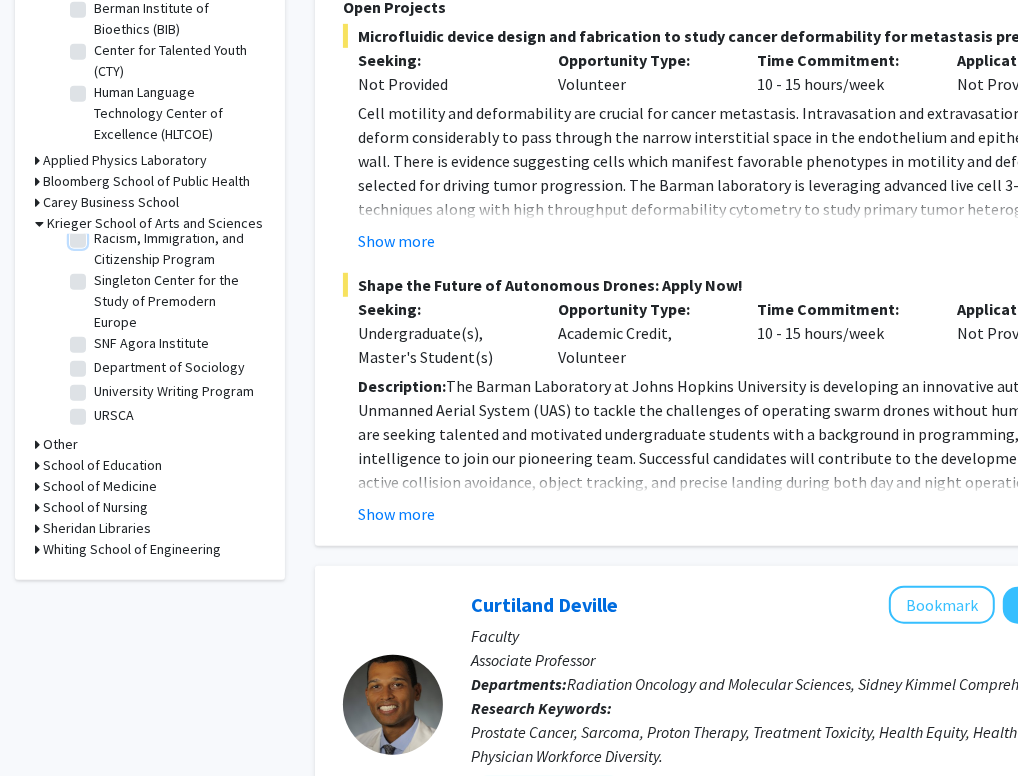 click on "Racism, Immigration, and Citizenship Program" at bounding box center [100, 234] 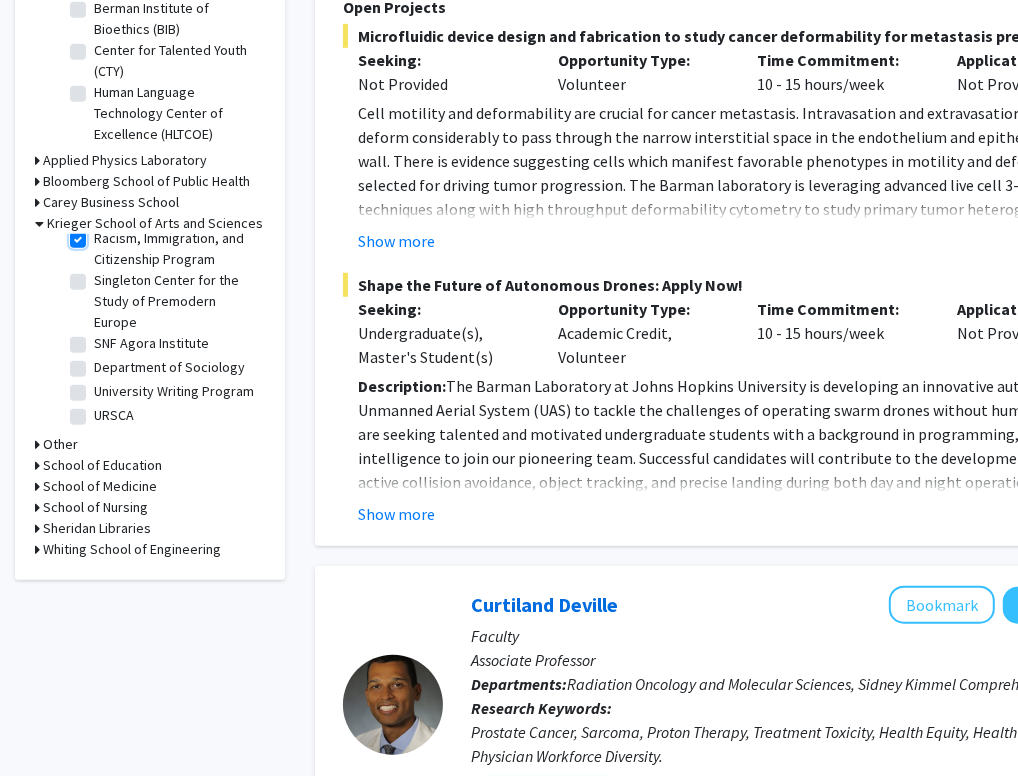 checkbox on "true" 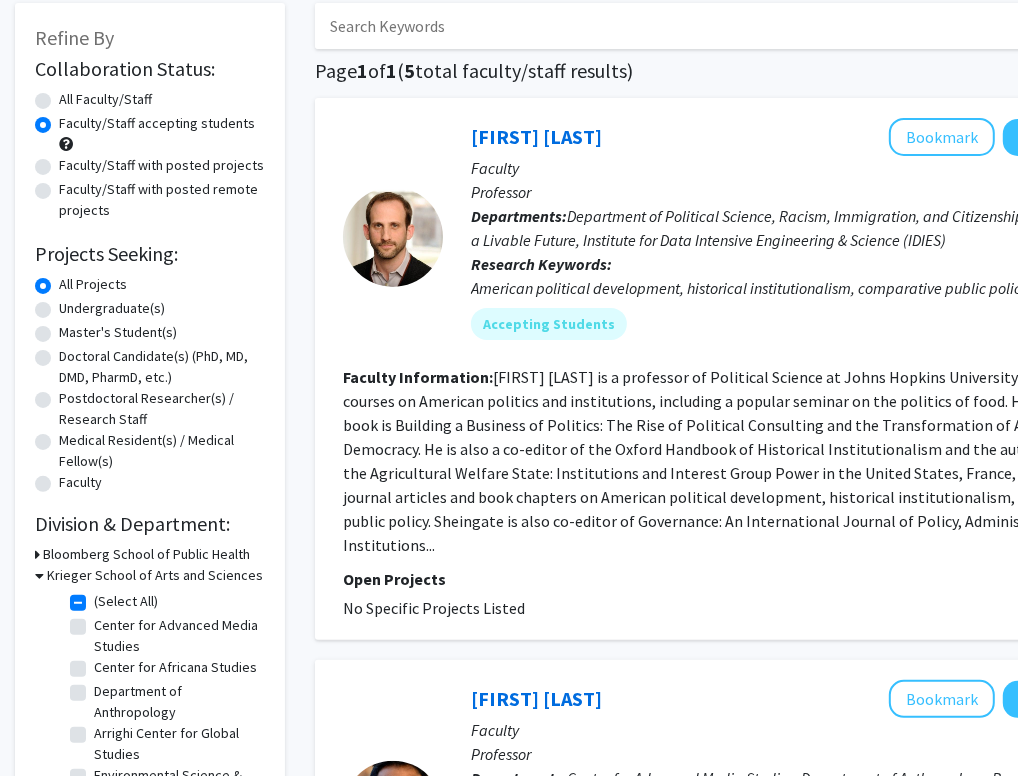 scroll, scrollTop: 200, scrollLeft: 0, axis: vertical 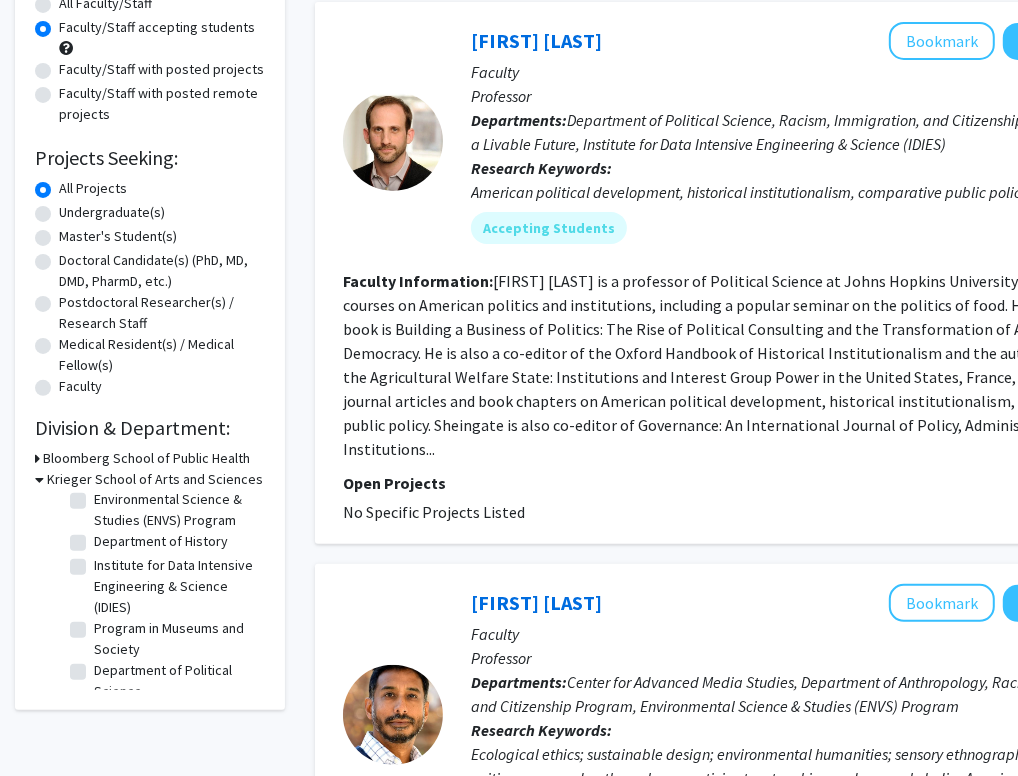 click on "Department of History" 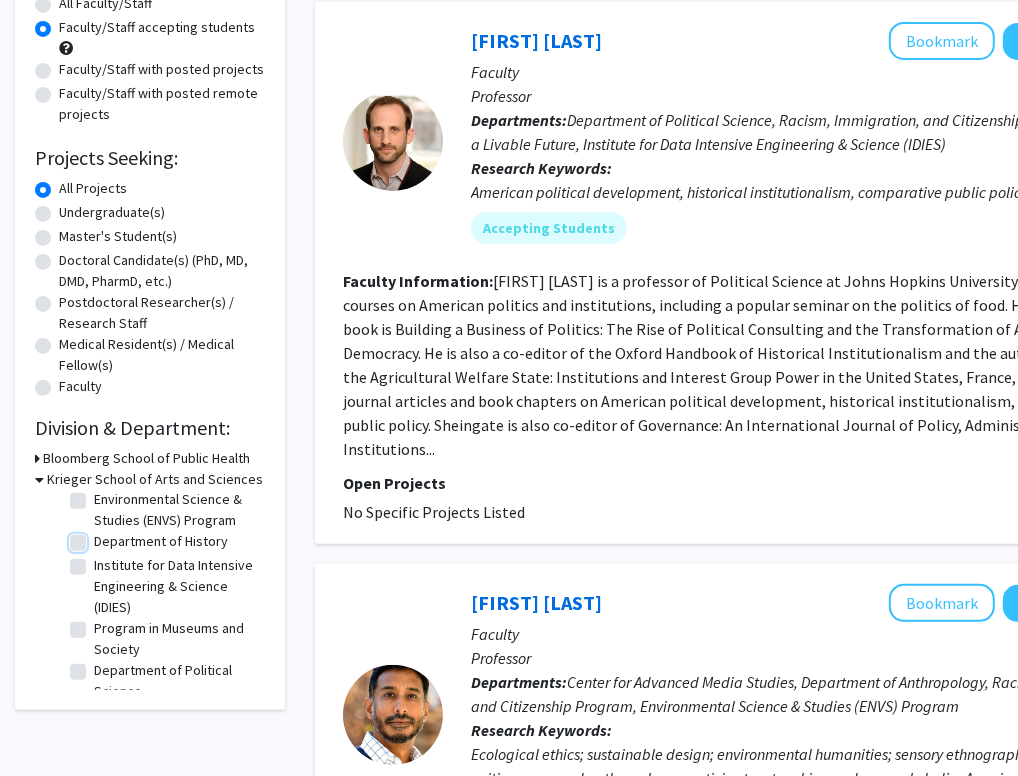 click on "Department of History" at bounding box center (100, 537) 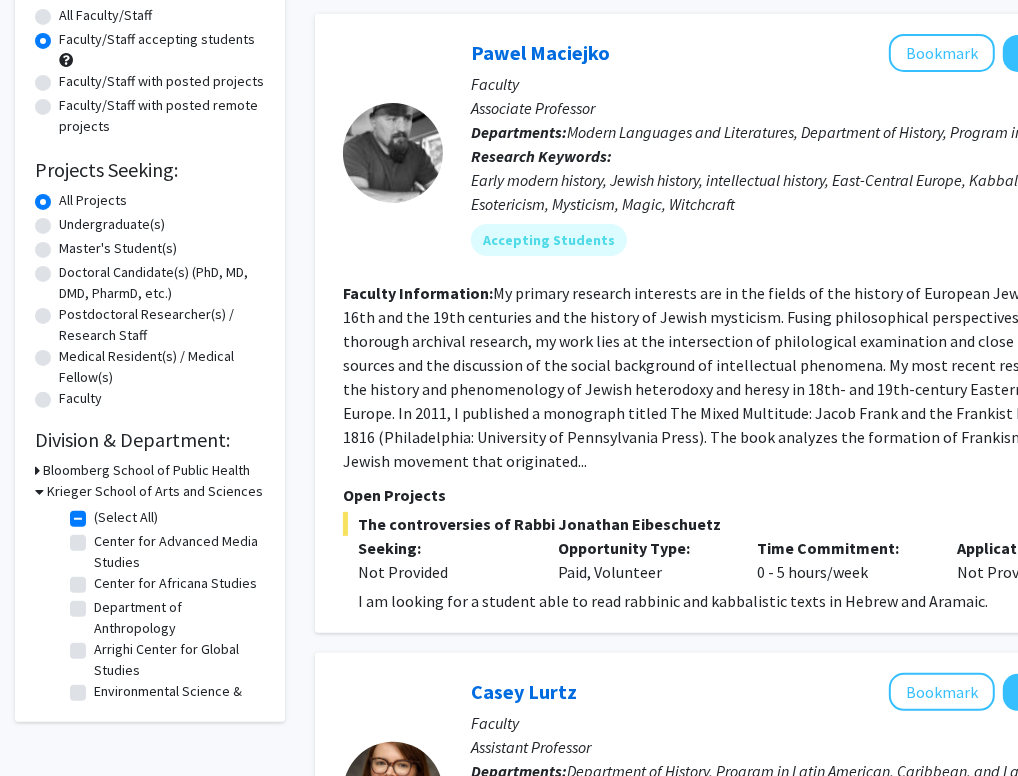 scroll, scrollTop: 200, scrollLeft: 0, axis: vertical 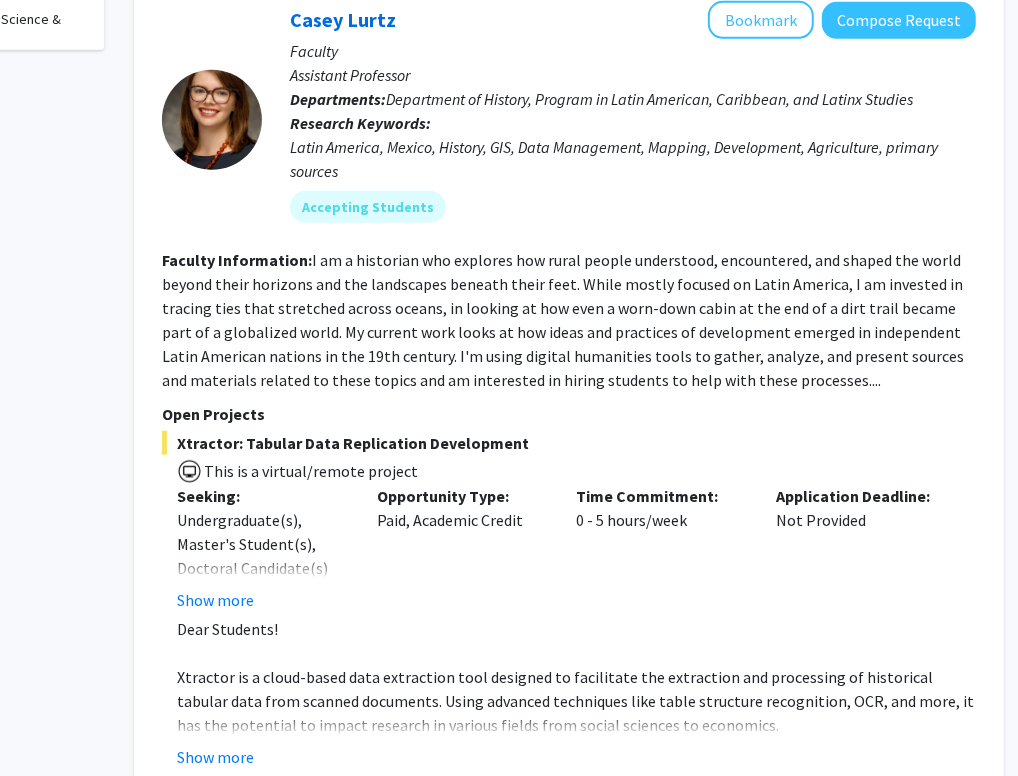 drag, startPoint x: 471, startPoint y: 404, endPoint x: 552, endPoint y: 567, distance: 182.01648 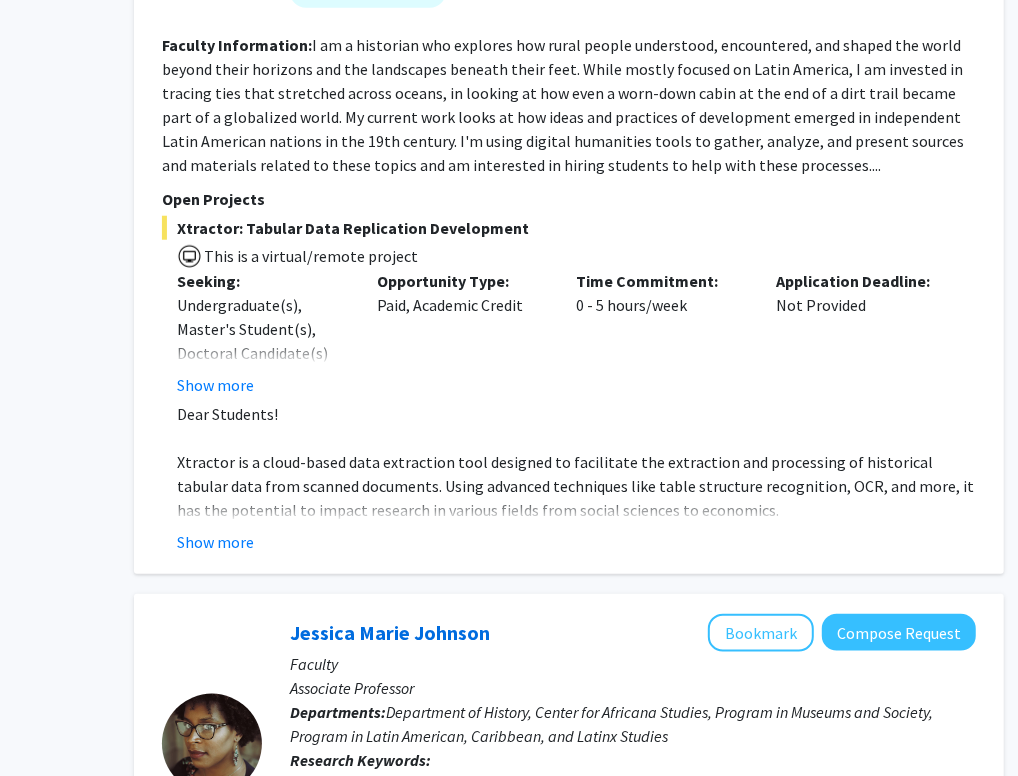 scroll, scrollTop: 1076, scrollLeft: 181, axis: both 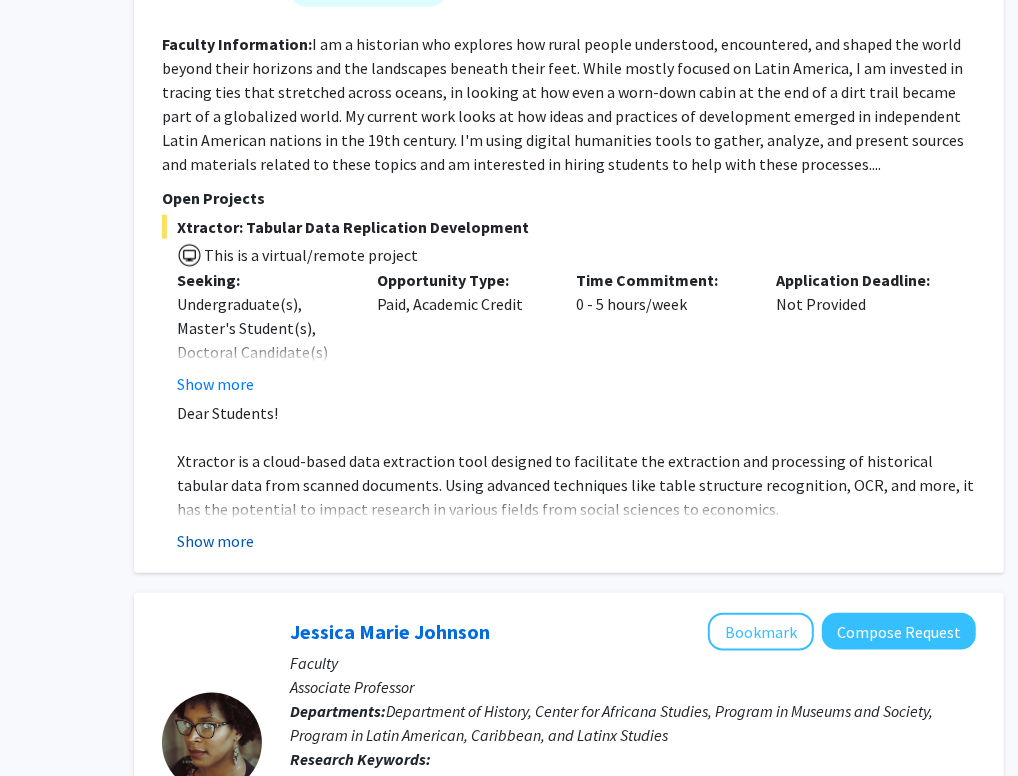 click on "Show more" 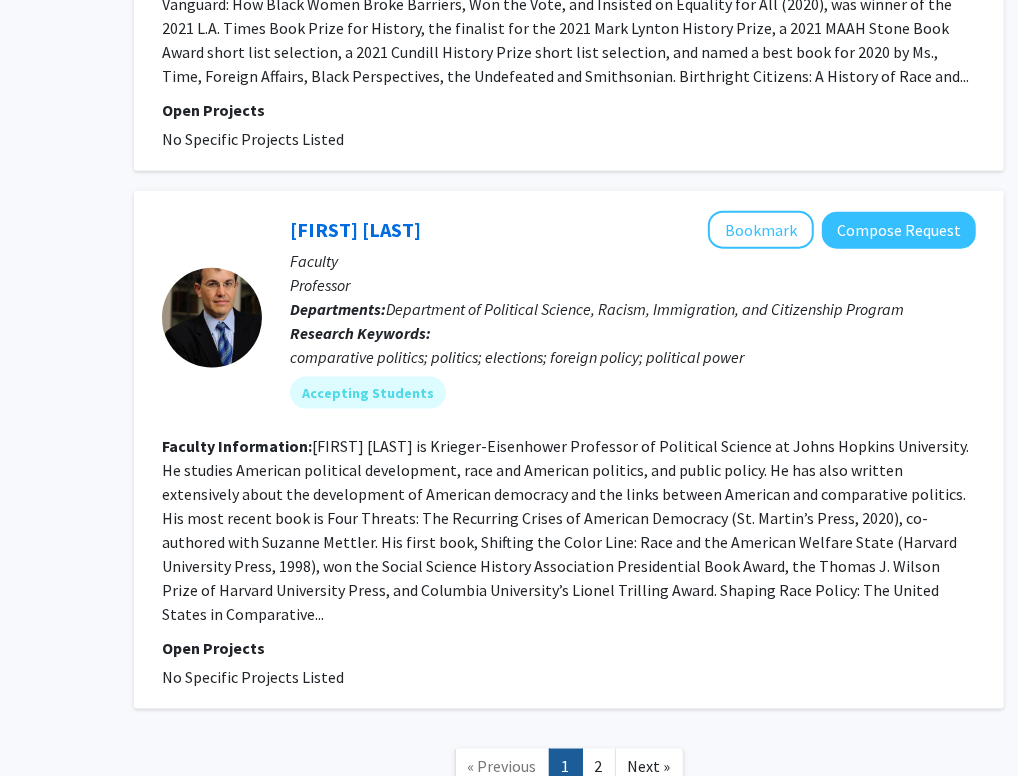 scroll, scrollTop: 6050, scrollLeft: 181, axis: both 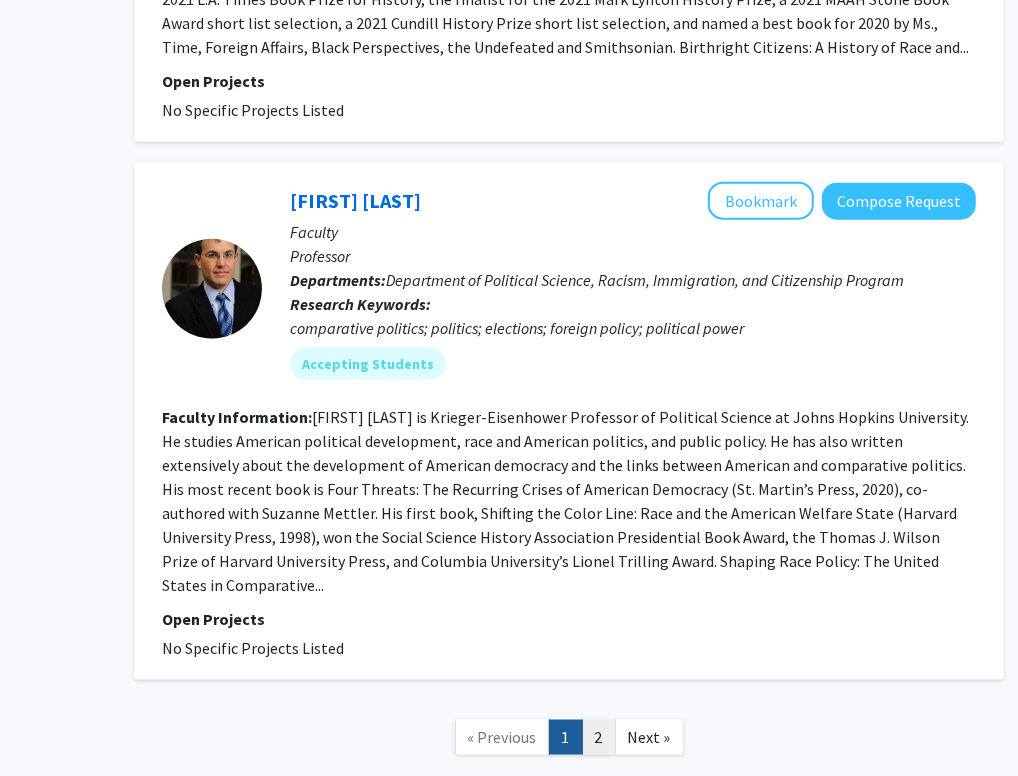 click on "2" 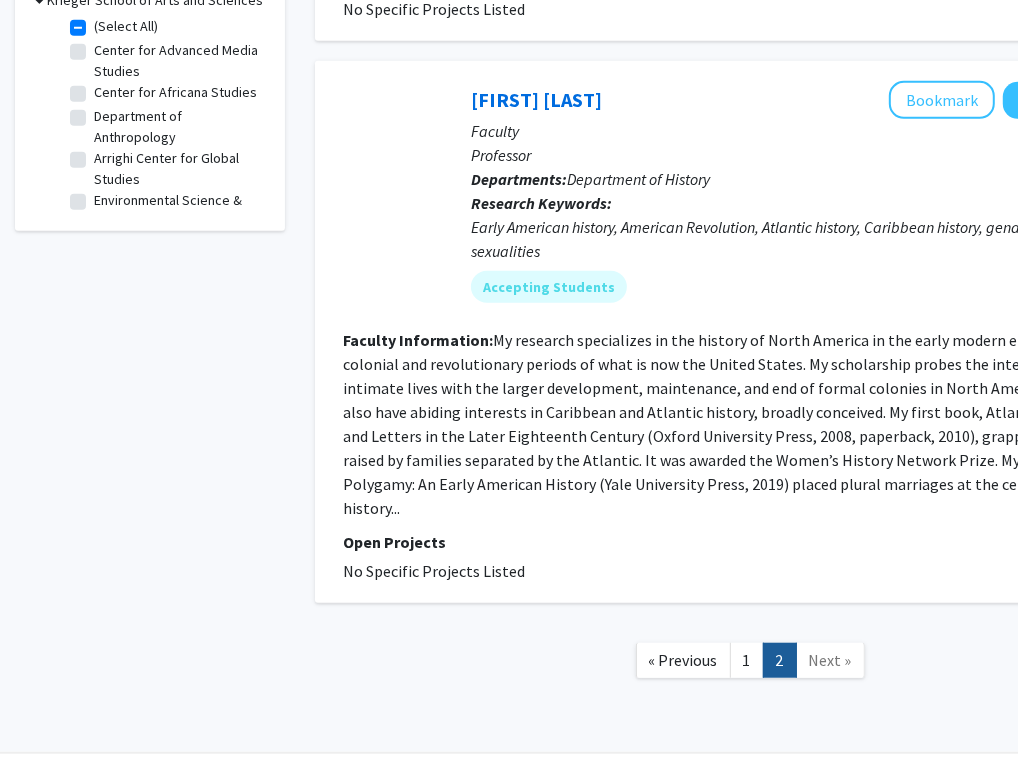 scroll, scrollTop: 700, scrollLeft: 0, axis: vertical 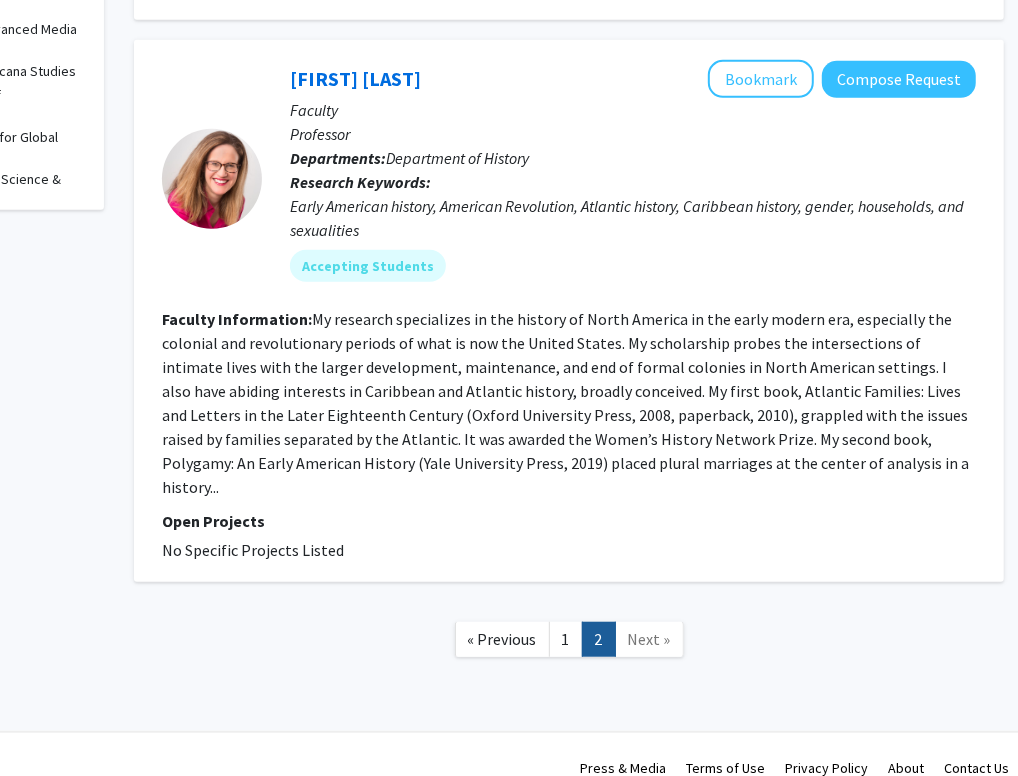 drag, startPoint x: 473, startPoint y: 562, endPoint x: 568, endPoint y: 543, distance: 96.88137 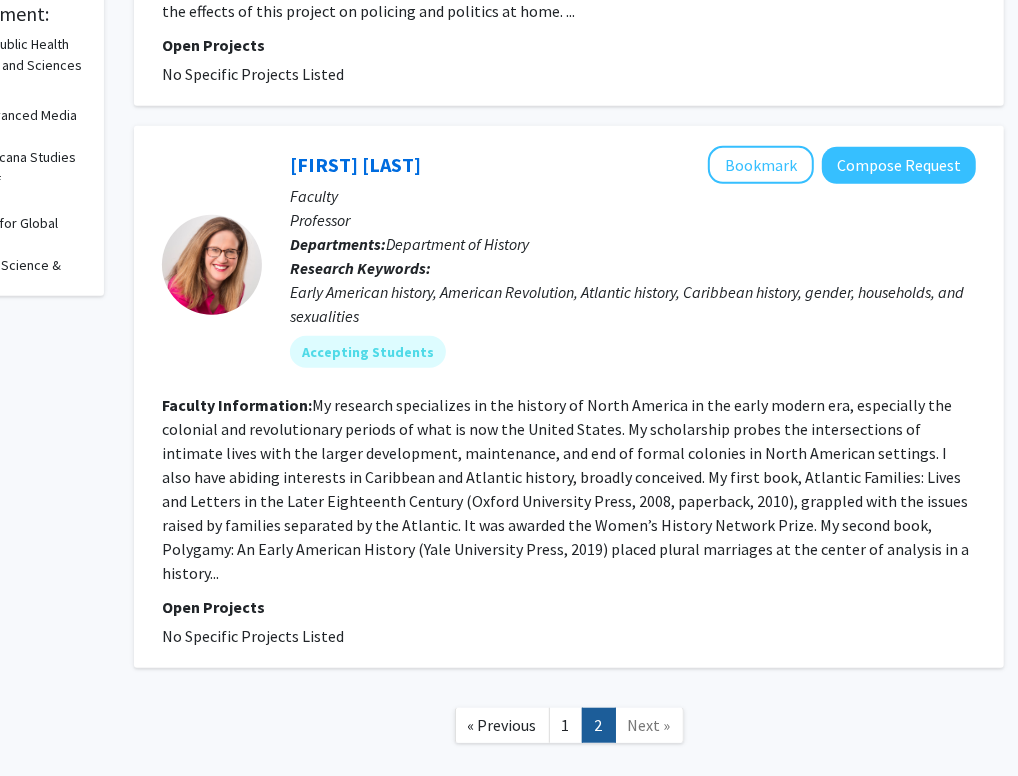 scroll, scrollTop: 600, scrollLeft: 181, axis: both 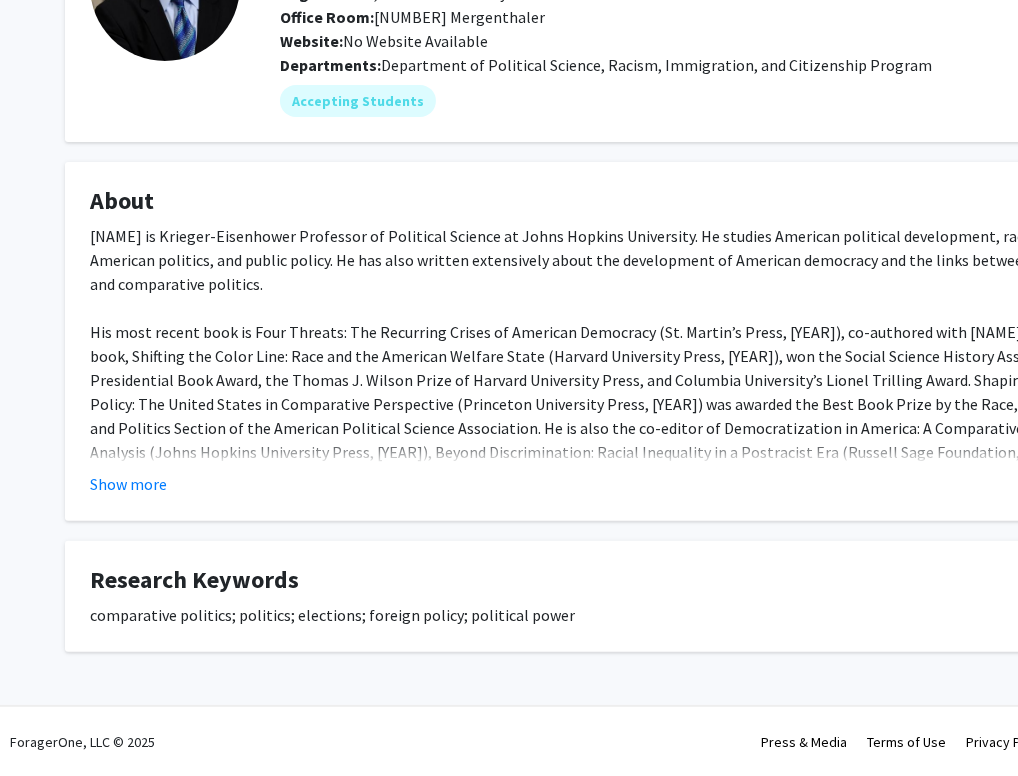 click on "Show more" 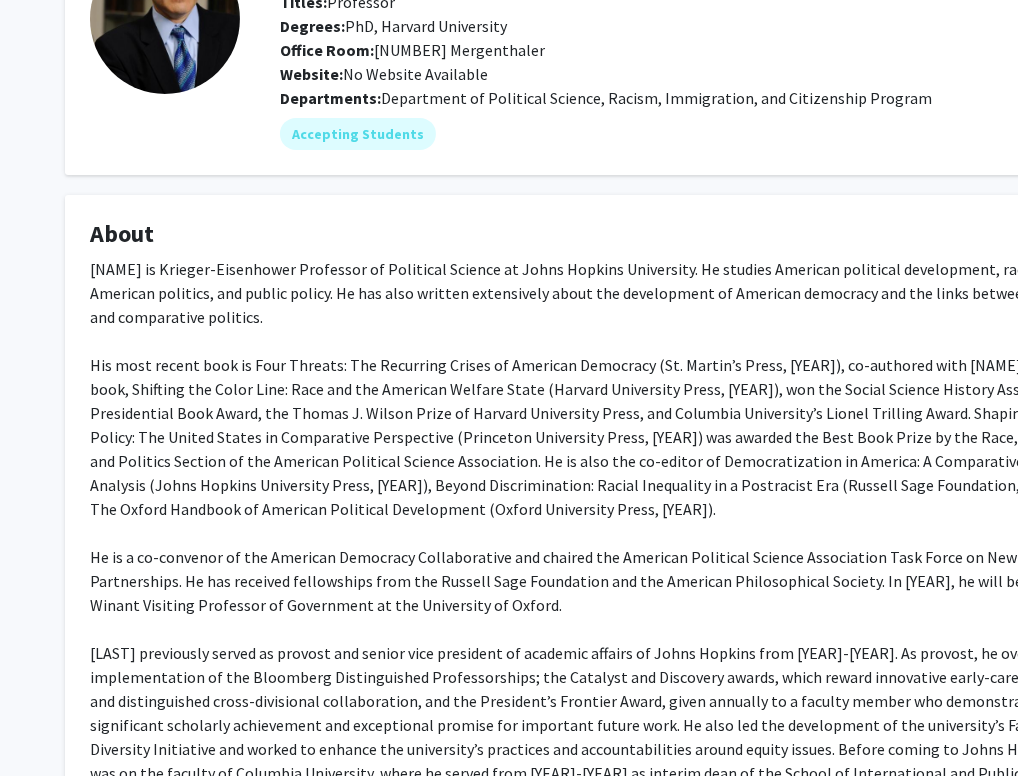 scroll, scrollTop: 0, scrollLeft: 0, axis: both 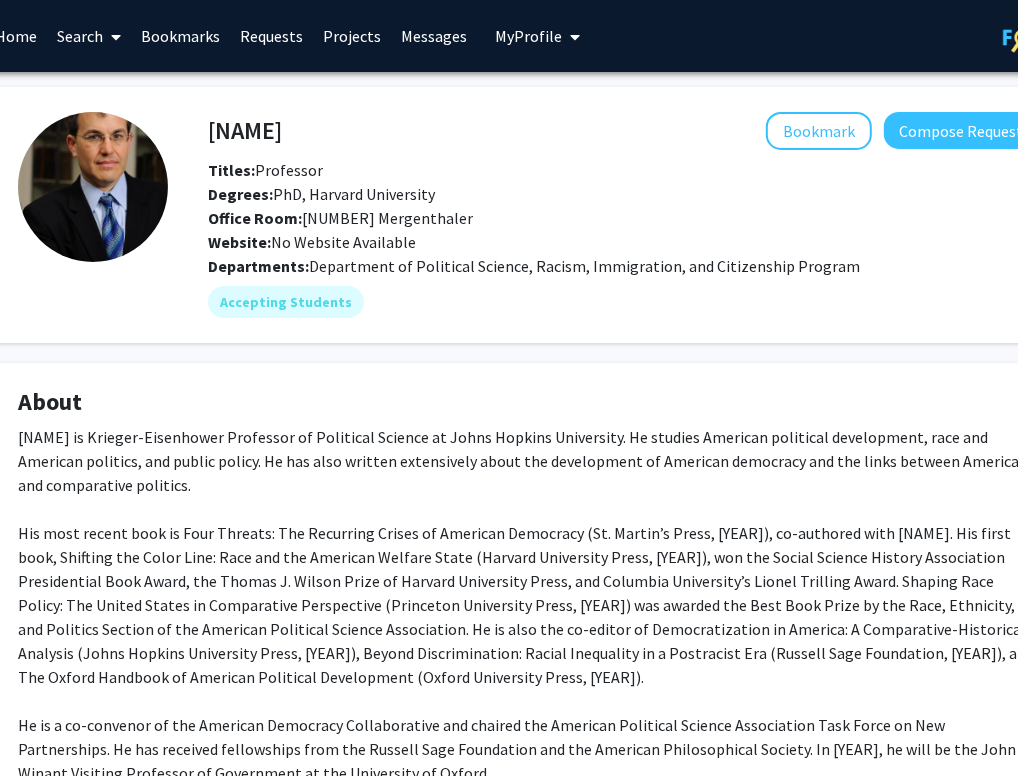 drag, startPoint x: 571, startPoint y: 387, endPoint x: 420, endPoint y: 396, distance: 151.26797 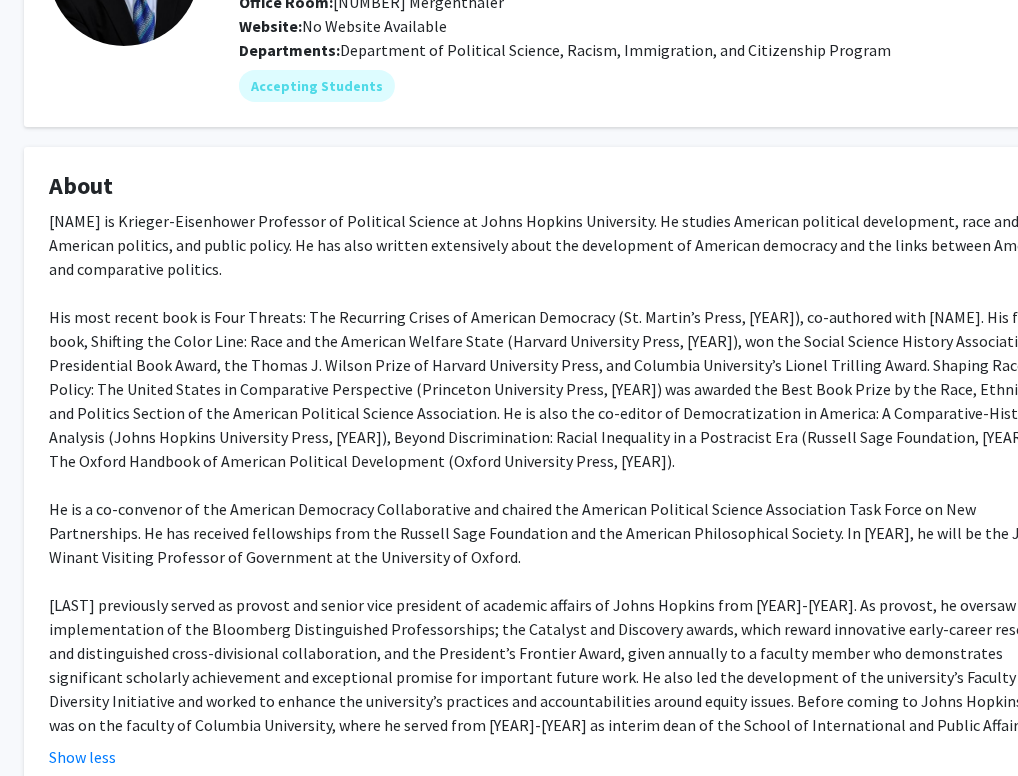 scroll, scrollTop: 89, scrollLeft: 41, axis: both 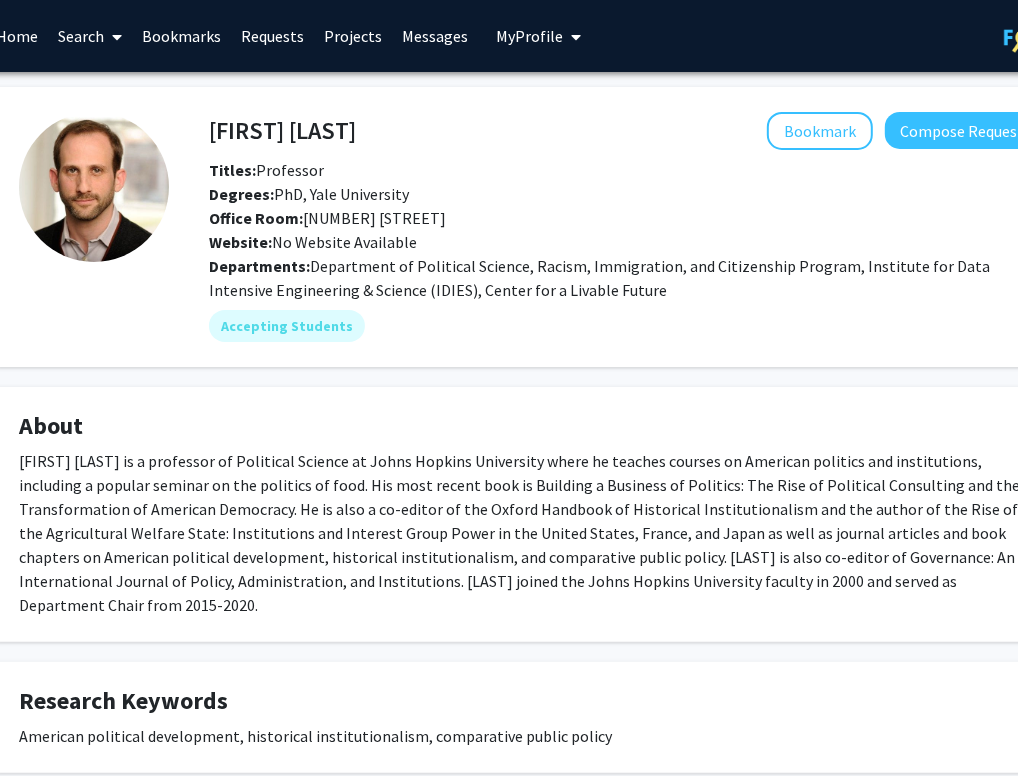 drag, startPoint x: 442, startPoint y: 553, endPoint x: 505, endPoint y: 553, distance: 63 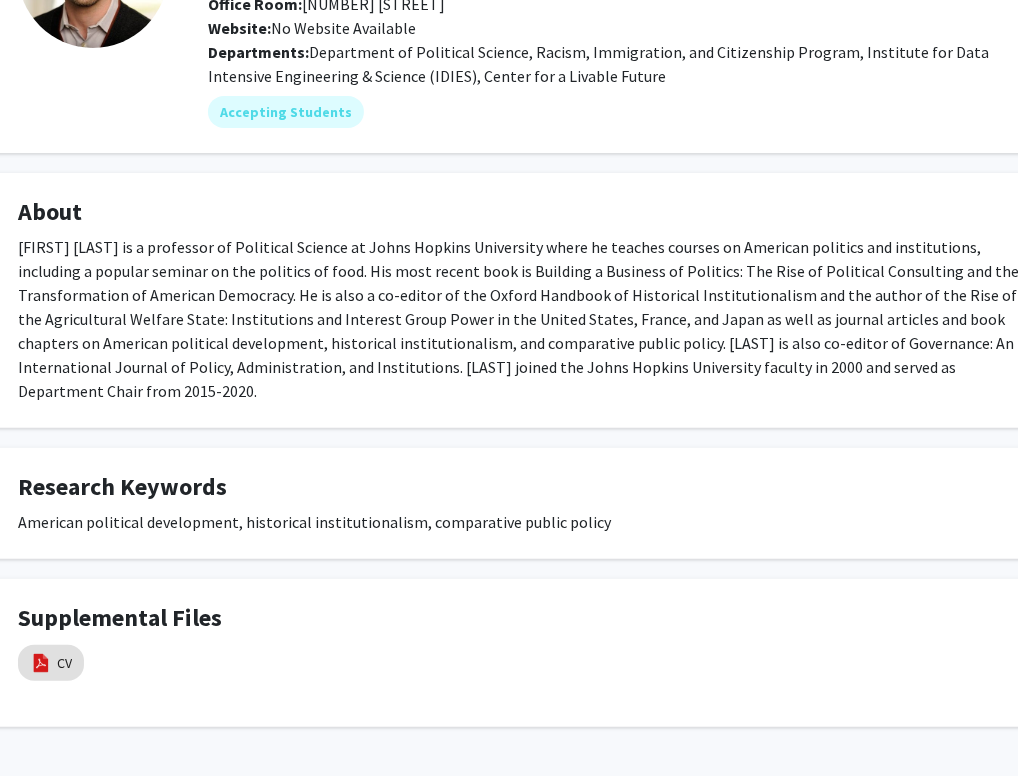 scroll, scrollTop: 265, scrollLeft: 72, axis: both 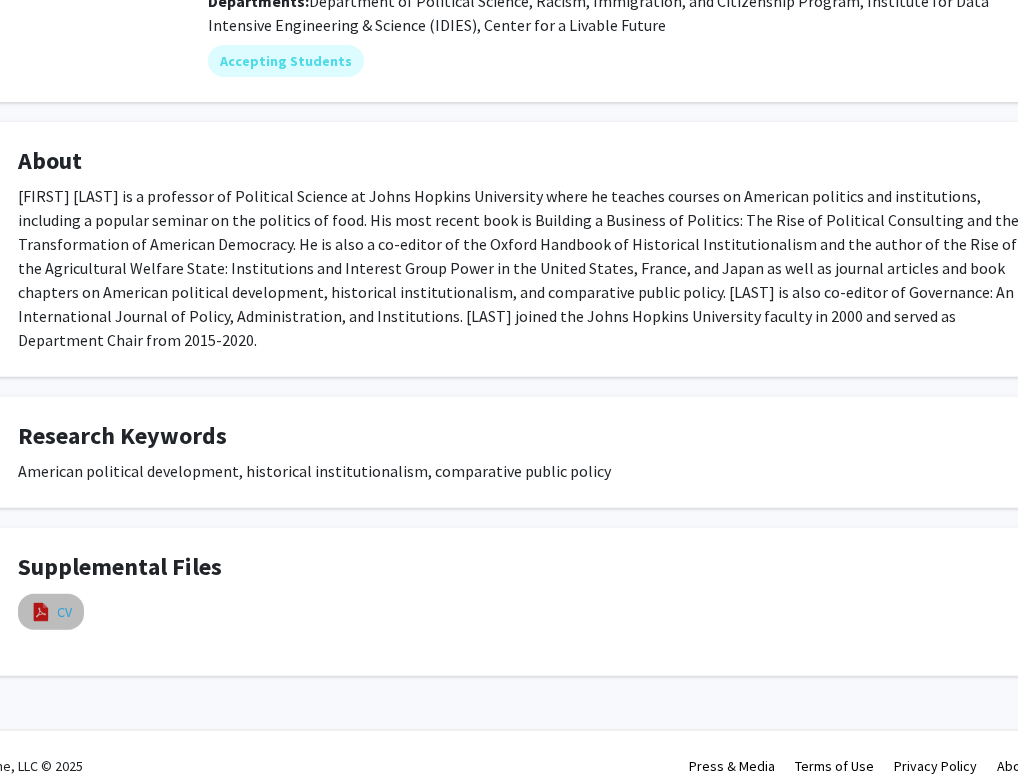 click on "CV" at bounding box center [64, 612] 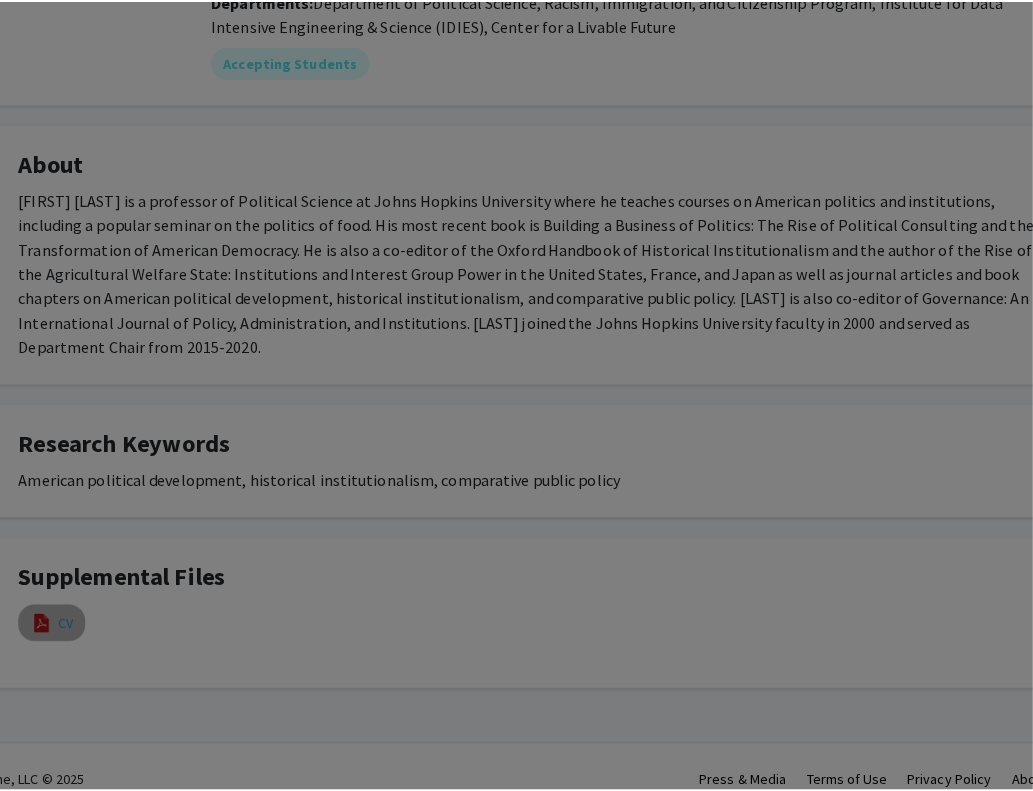 scroll, scrollTop: 250, scrollLeft: 72, axis: both 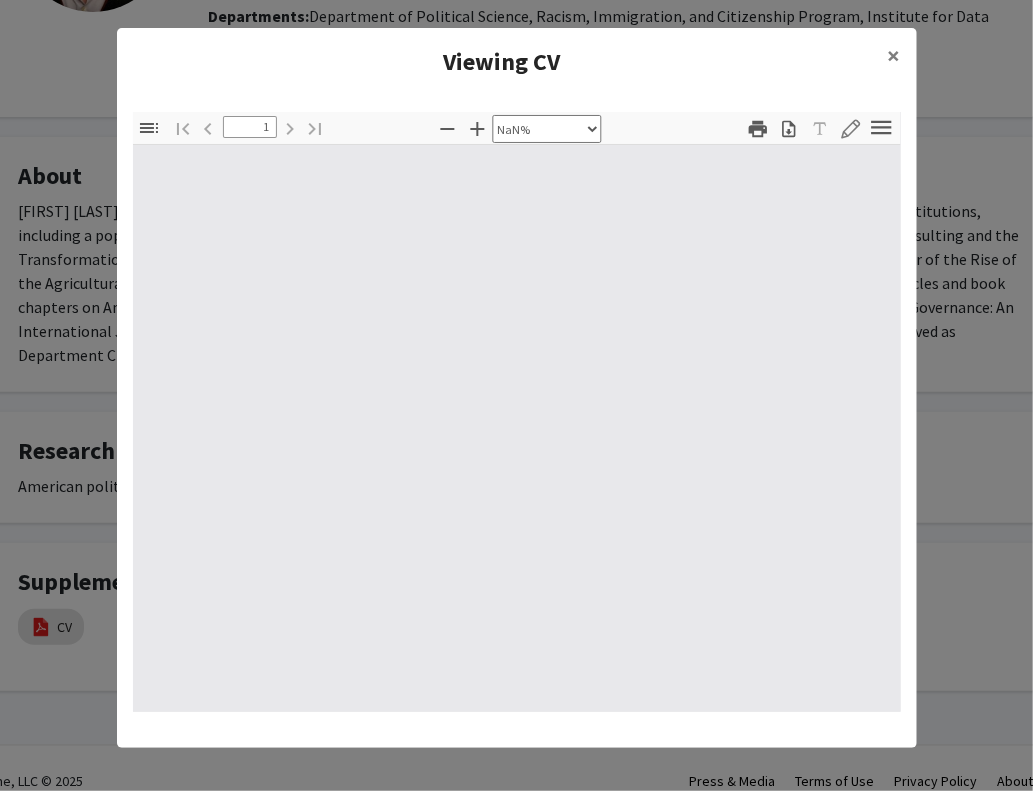 type on "0" 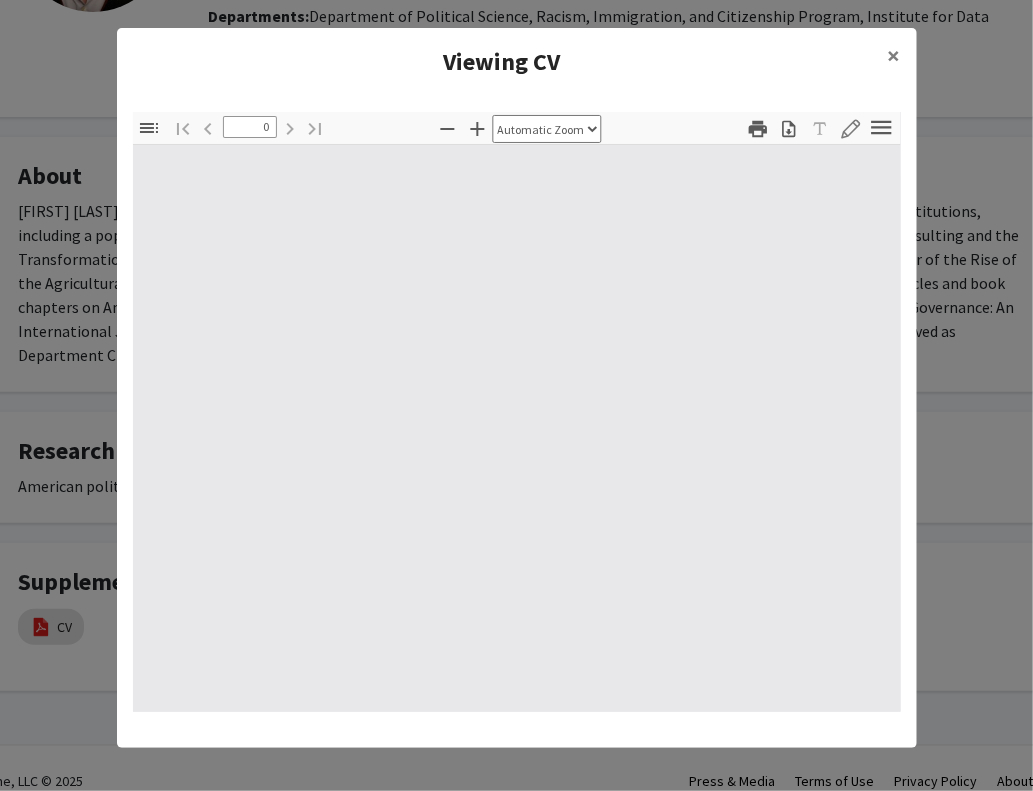 select on "custom" 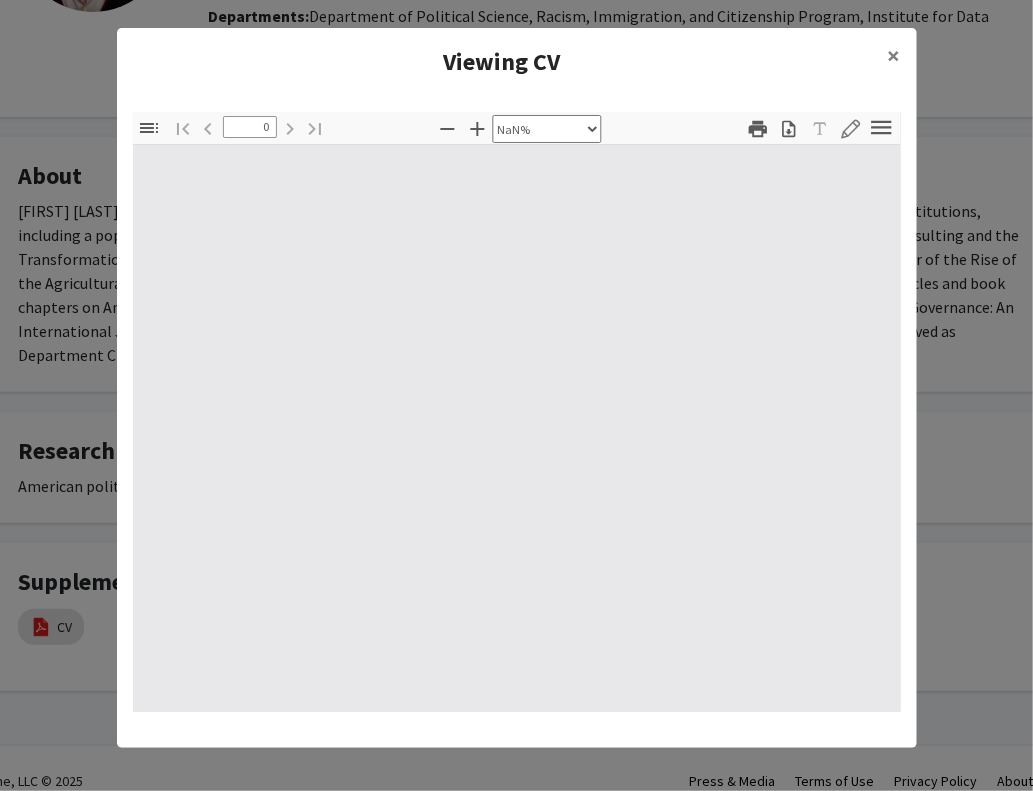 type on "1" 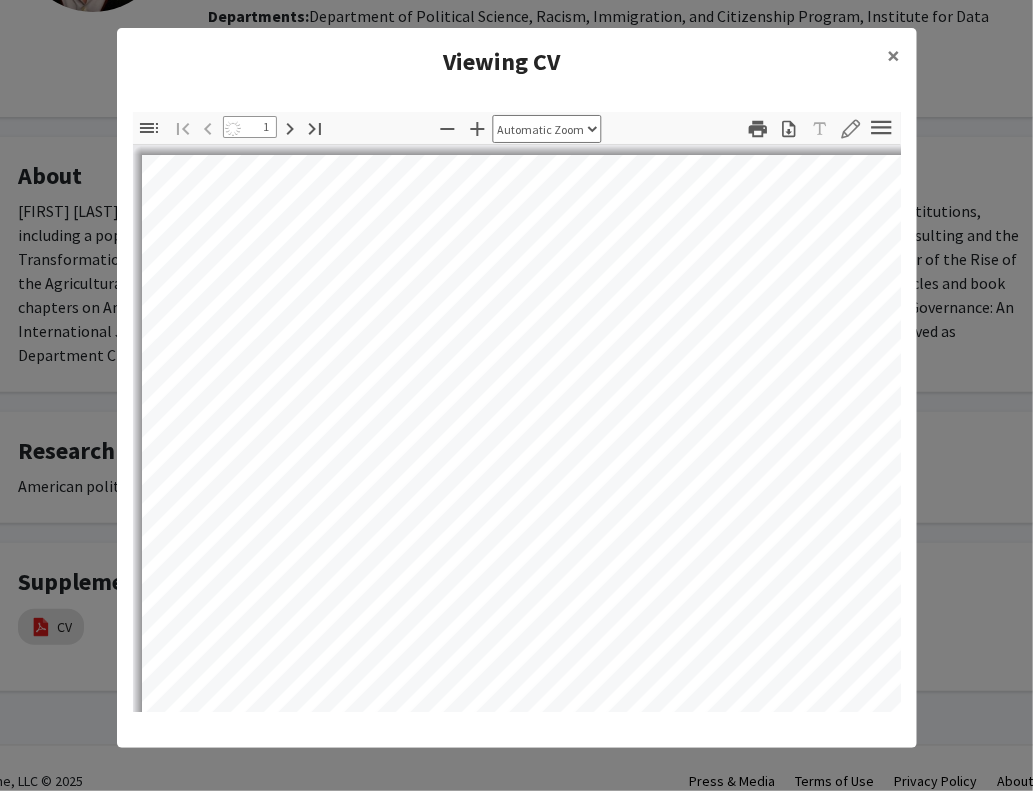 select on "auto" 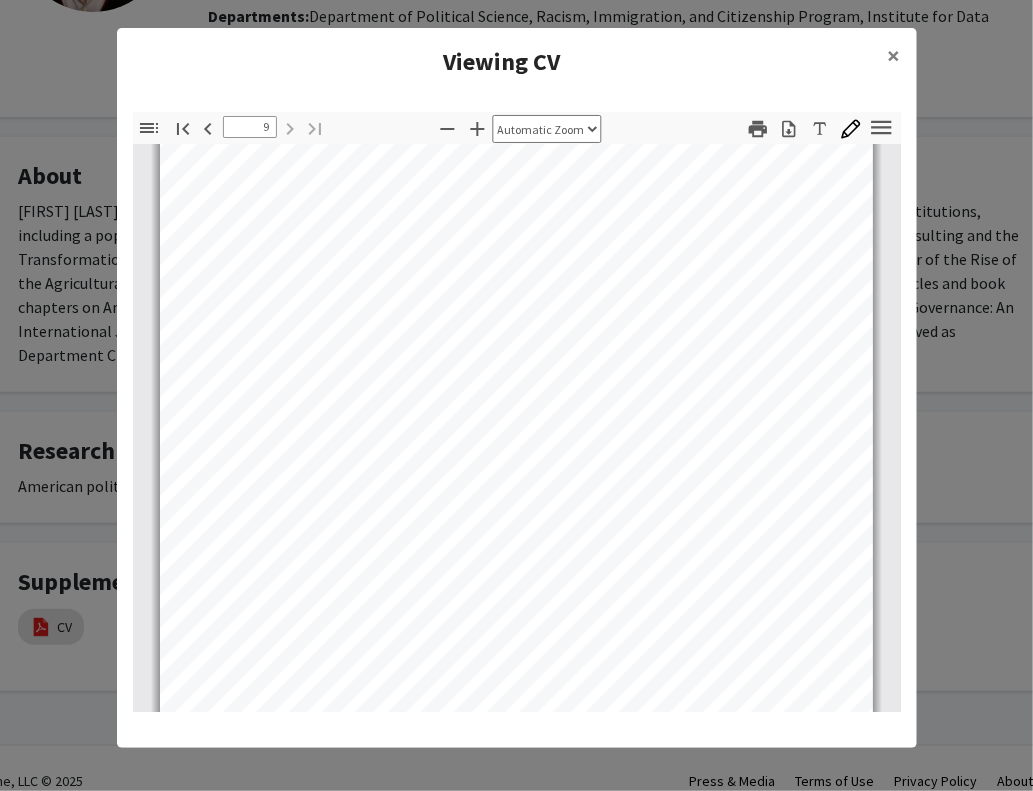 scroll, scrollTop: 7842, scrollLeft: 0, axis: vertical 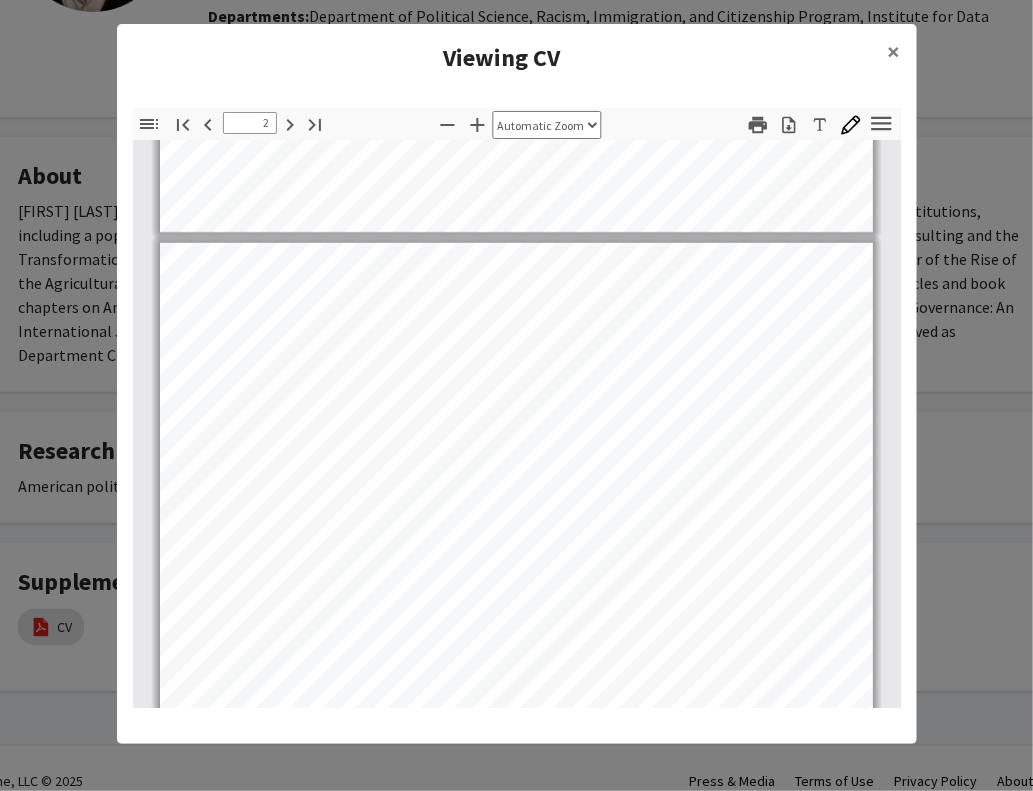 type on "1" 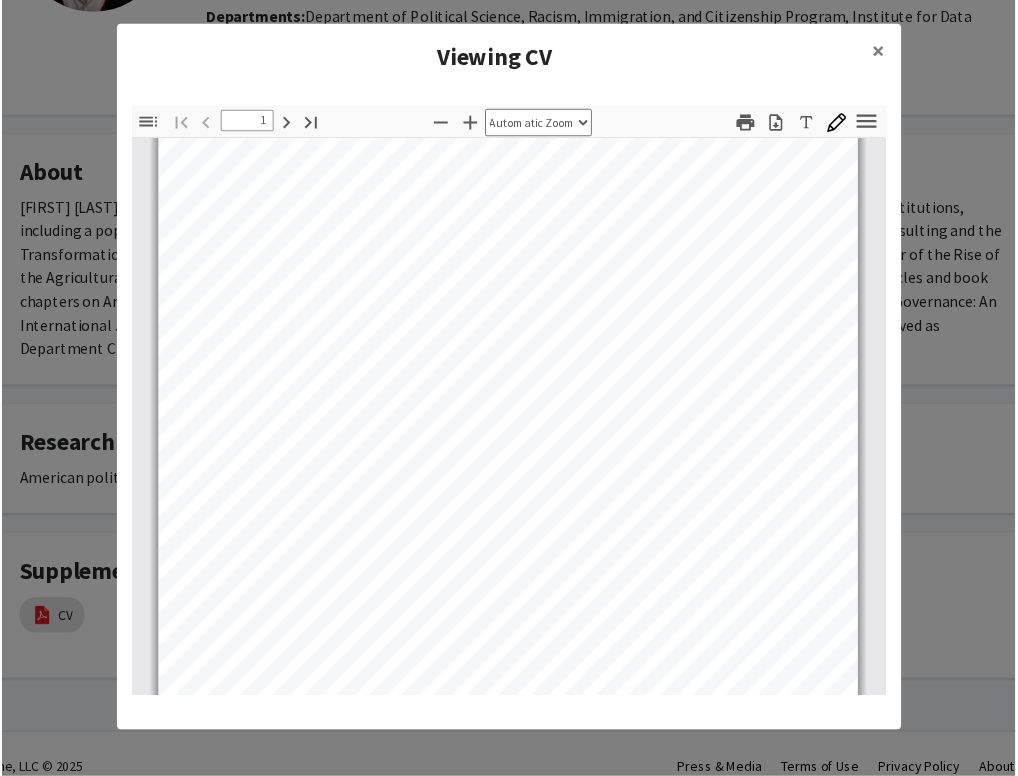 scroll, scrollTop: 0, scrollLeft: 0, axis: both 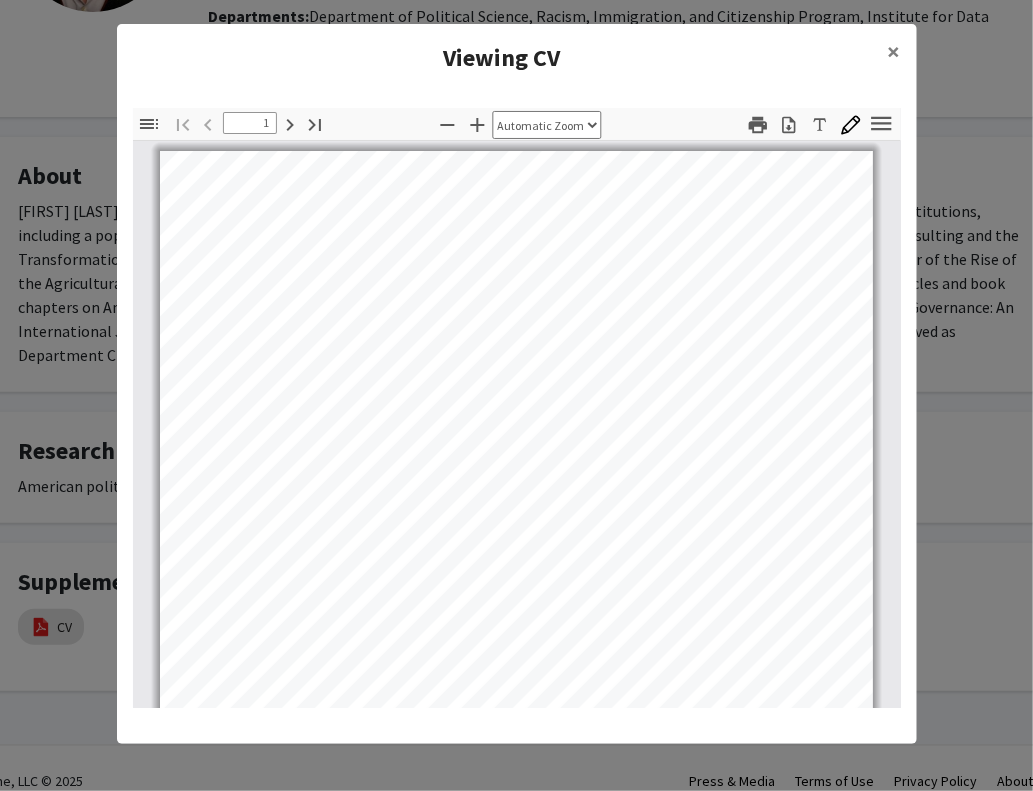 click on "Viewing CV × Thumbnails Document Outline Attachments Layers Current Outline Item Toggle Sidebar Find Go to First Page Previous 1 of 9 Next Go to Last Page Zoom Out Zoom In Automatic Zoom Actual Size Page Fit Page Width 50% 100% 125% 150% 200% 300% 400% NaN% Hand Tool Text Selection Tool Presentation Mode Open Print Download Text Draw Tools Color #000000 Size Color #000000 Thickness Opacity Presentation Mode Open Print Download Go to First Page Previous Next Go to Last Page Rotate Clockwise Rotate Counterclockwise Text Selection Tool Hand Tool Page Scrolling Vertical Scrolling Horizontal Scrolling Wrapped Scrolling No Spreads Odd Spreads Even Spreads Document Properties… Multiple search terms. Each line is a search term. Previous Next Highlight All Match Case Current page only Pages (e.g. 6-10 or 2,4) Whole Words multiple search terms separated by word boundaries Ignore accents and diacritics Fuzzy search More Information Less Information Close Enter the password to open this PDF file. Cancel OK File name:" 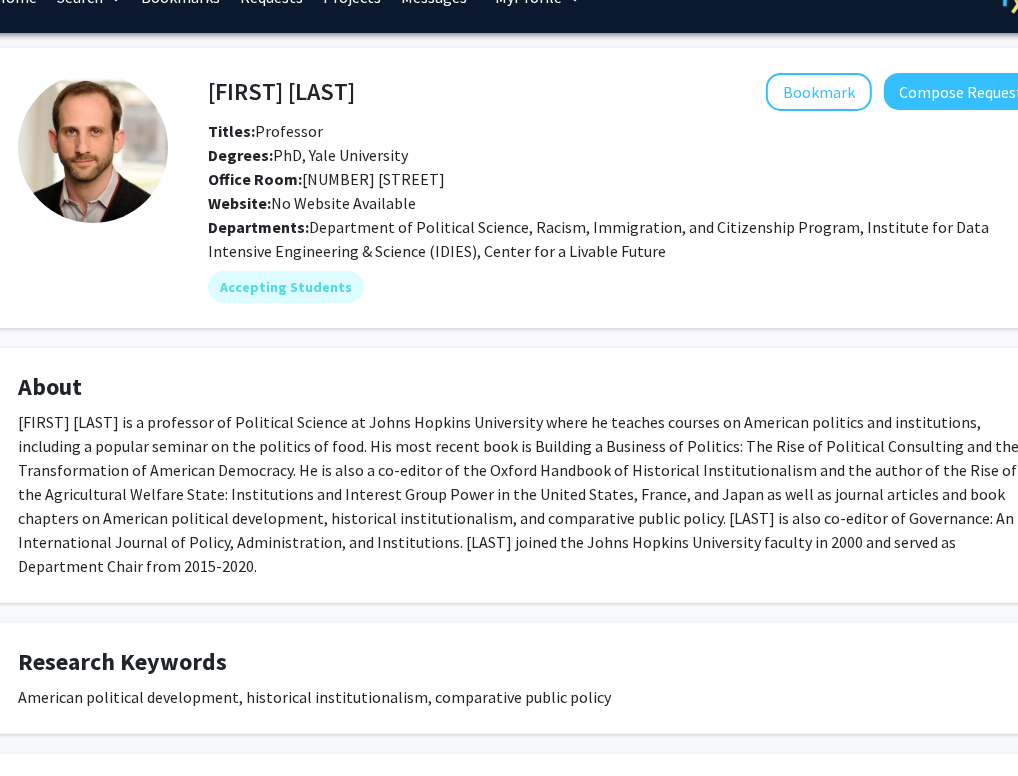 scroll, scrollTop: 0, scrollLeft: 72, axis: horizontal 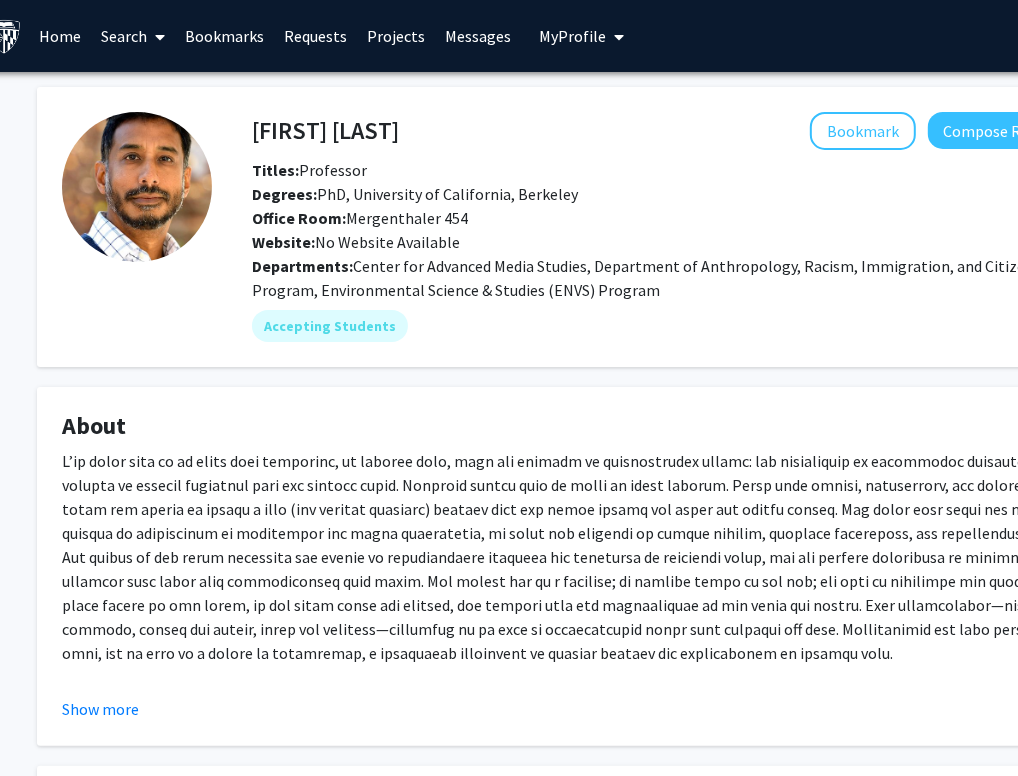 drag, startPoint x: 546, startPoint y: 576, endPoint x: 406, endPoint y: 283, distance: 324.72913 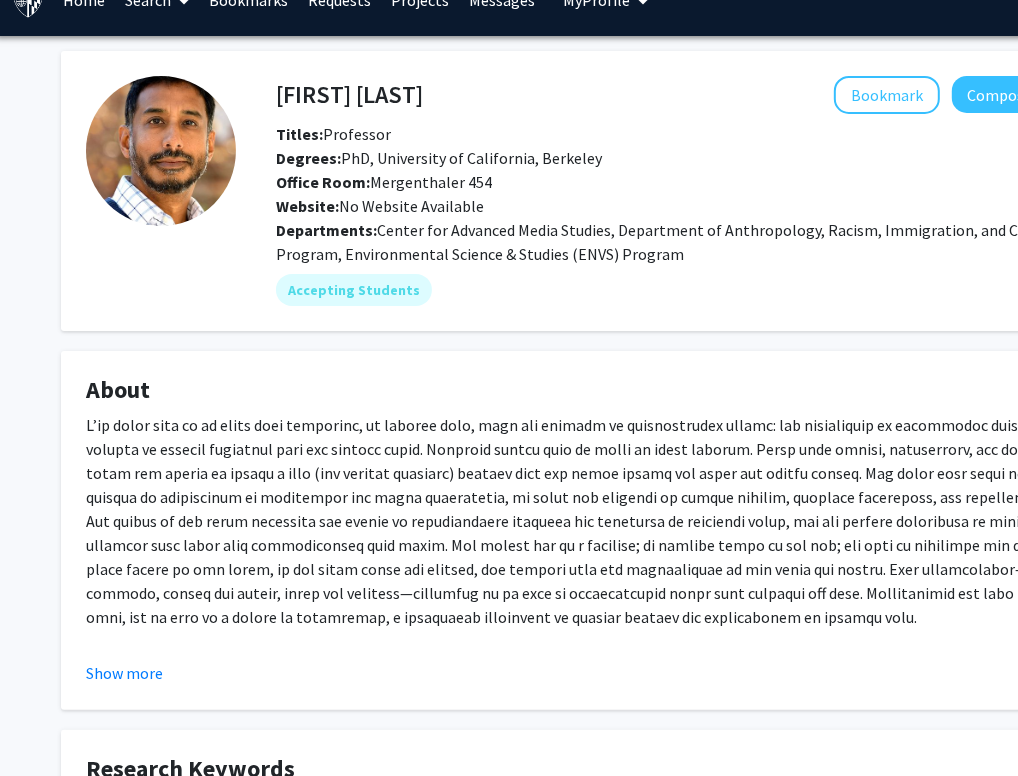 scroll, scrollTop: 0, scrollLeft: 4, axis: horizontal 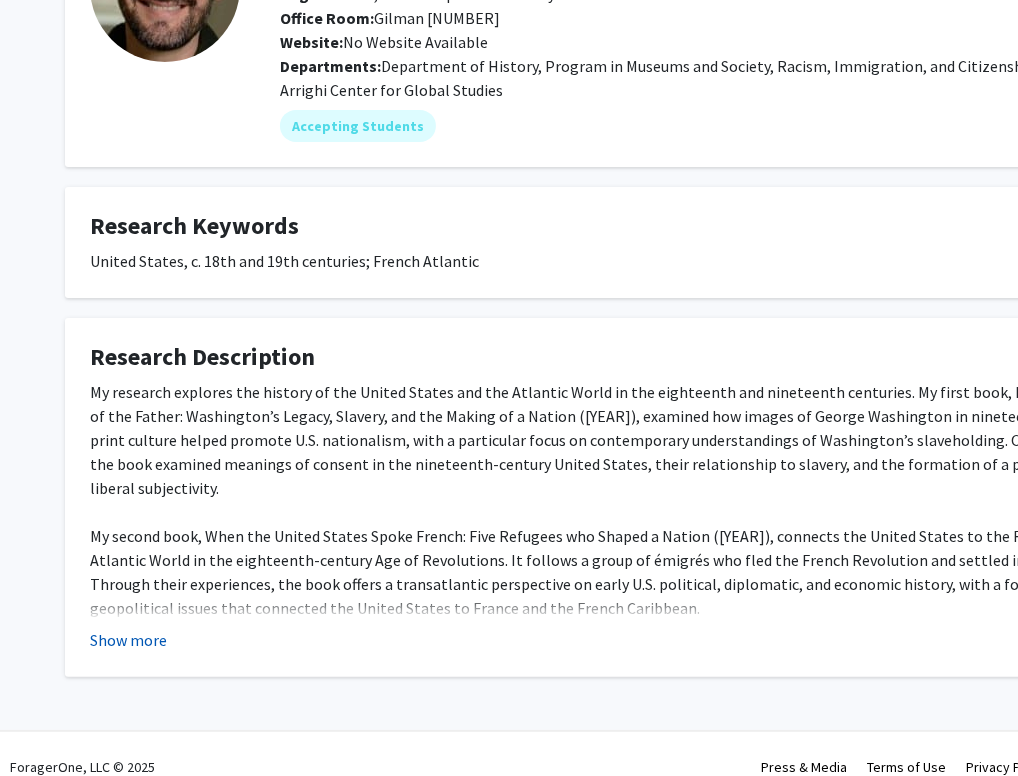 click on "Show more" 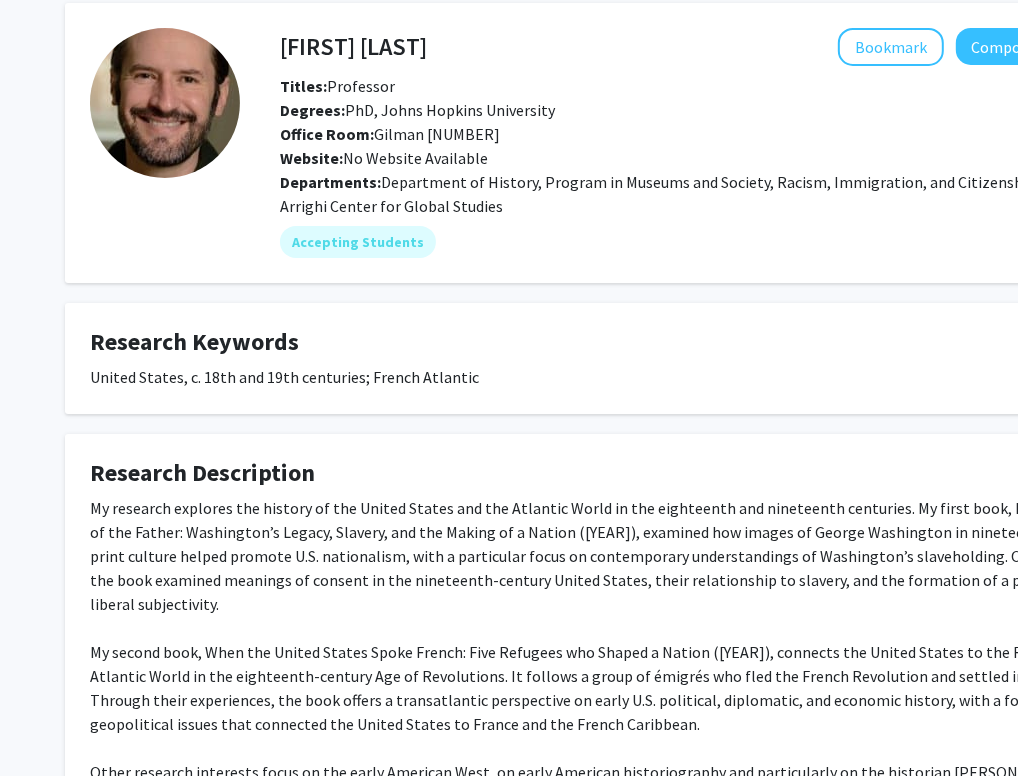 scroll, scrollTop: 0, scrollLeft: 0, axis: both 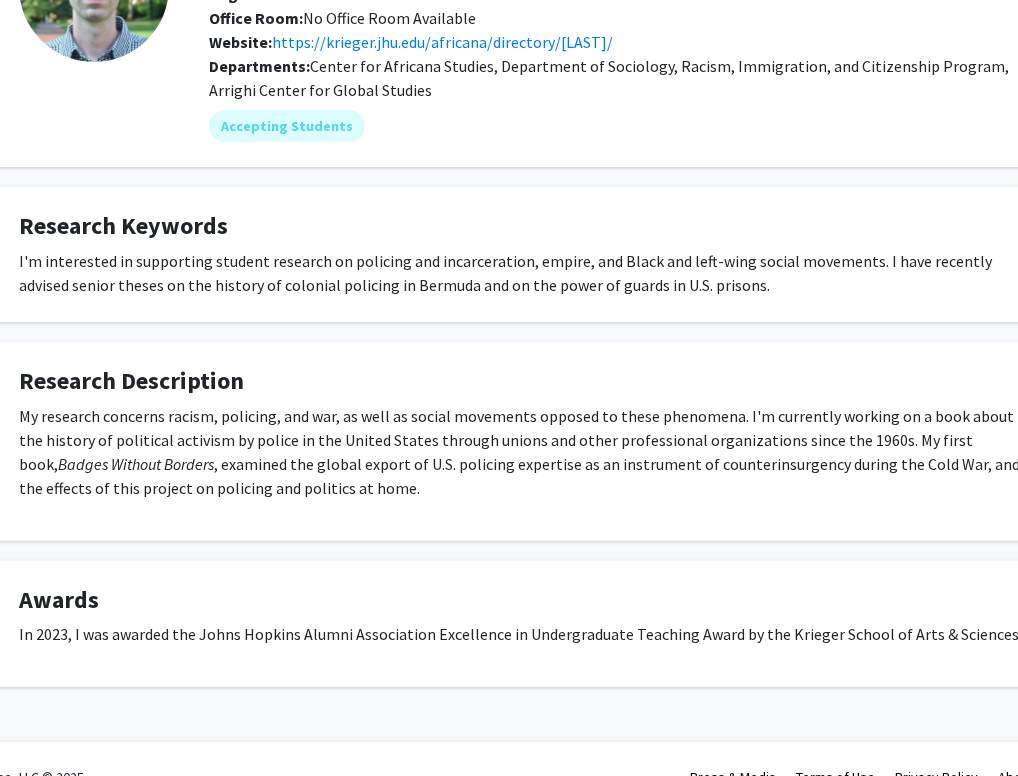 drag, startPoint x: 556, startPoint y: 369, endPoint x: 504, endPoint y: 355, distance: 53.851646 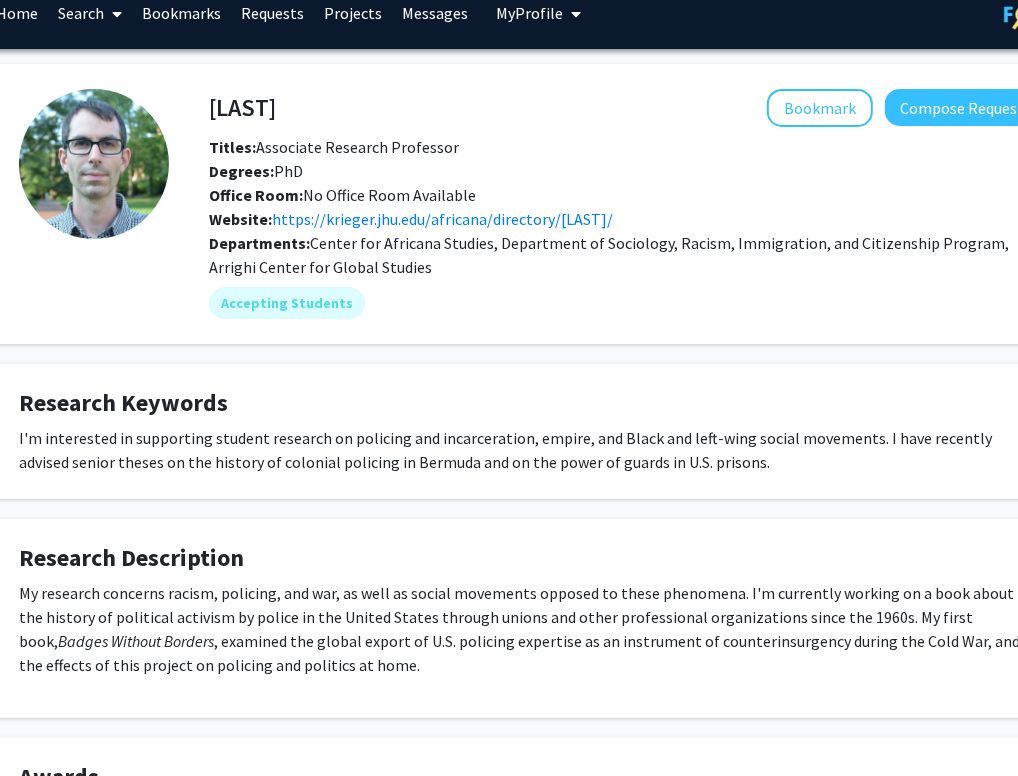 scroll, scrollTop: 0, scrollLeft: 71, axis: horizontal 